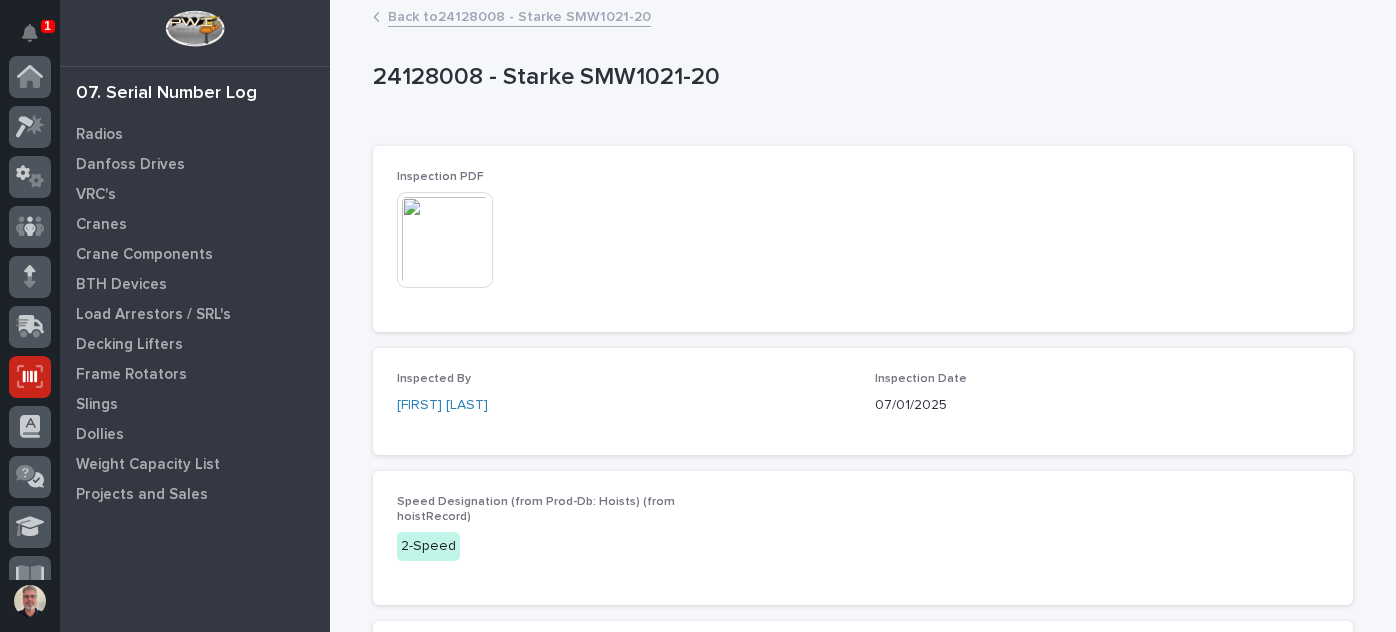 scroll, scrollTop: 0, scrollLeft: 0, axis: both 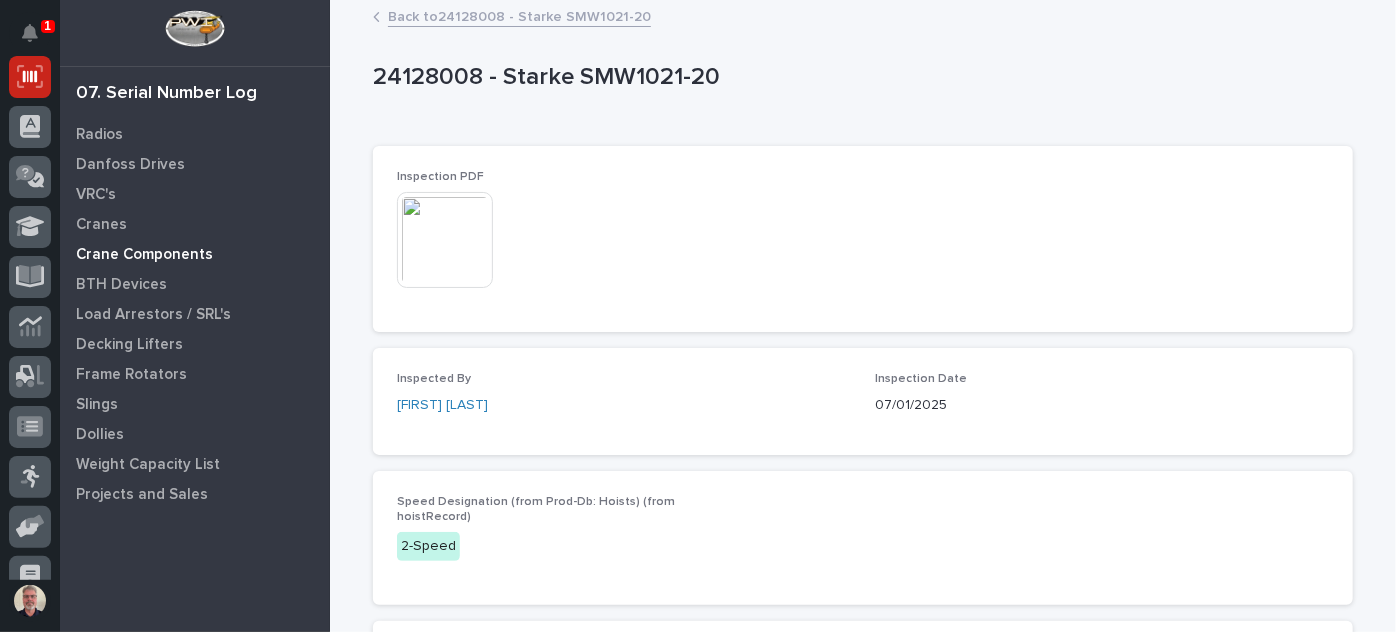 click on "Crane Components" at bounding box center [144, 255] 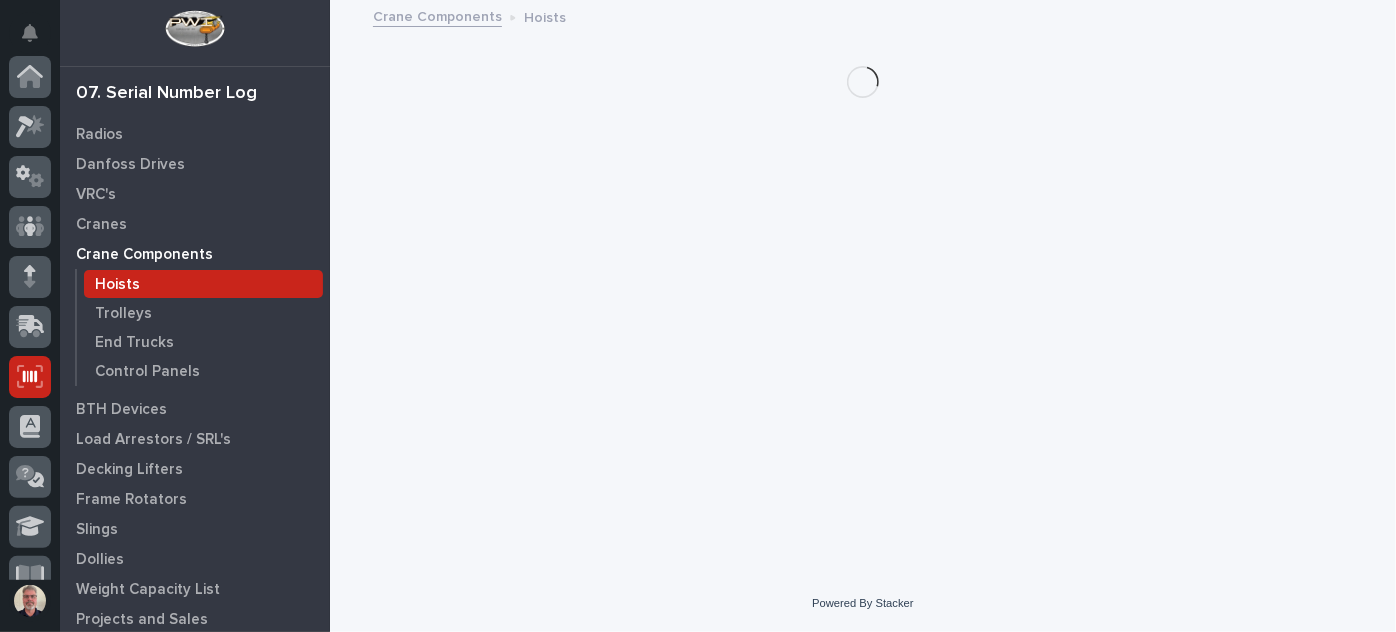 scroll, scrollTop: 300, scrollLeft: 0, axis: vertical 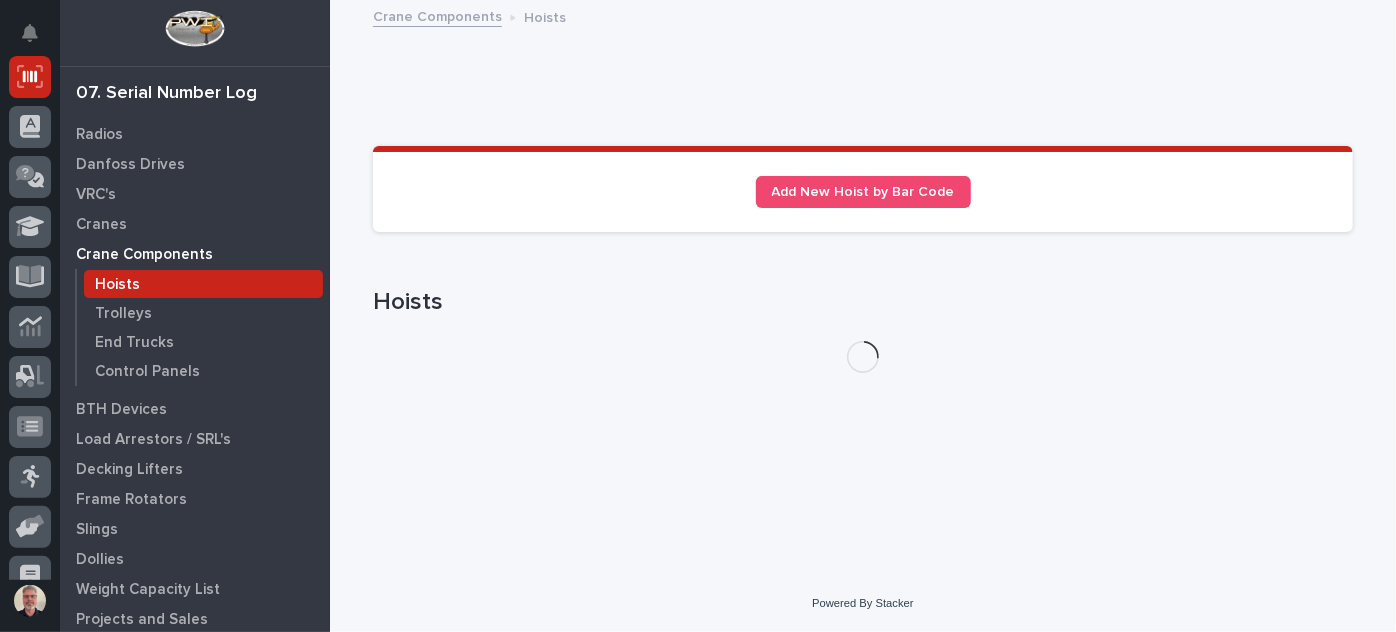click on "Hoists" at bounding box center [117, 285] 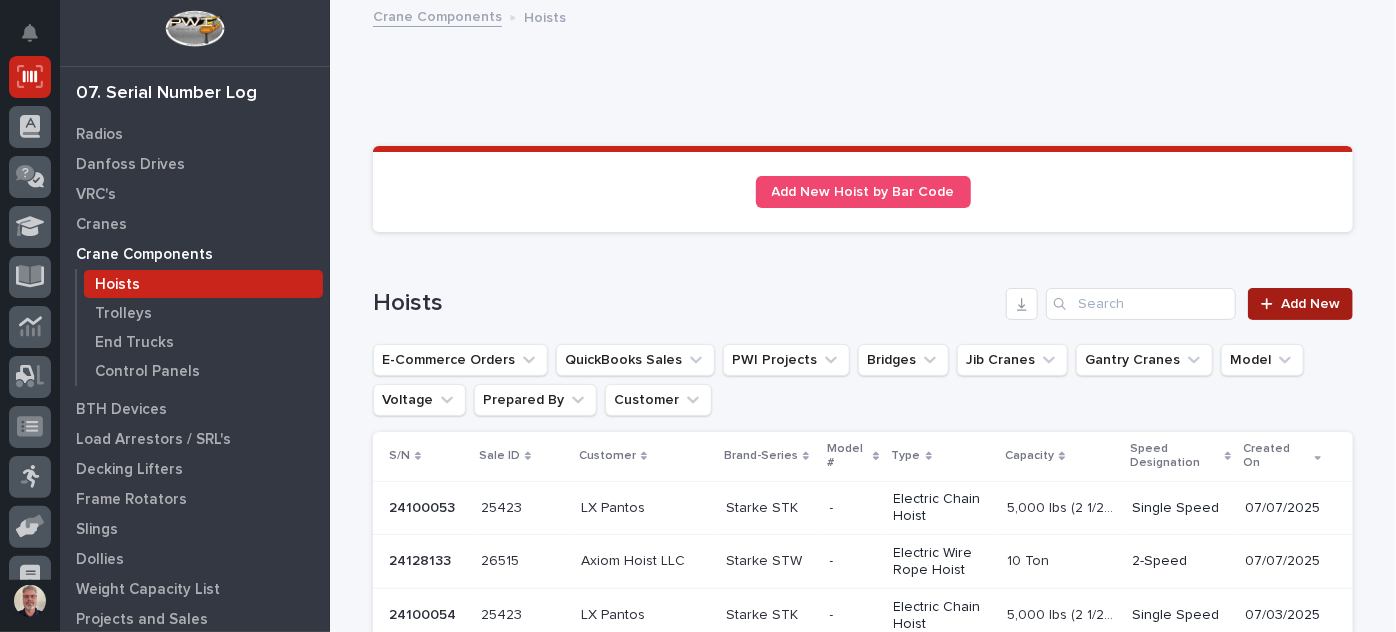 click at bounding box center [1266, 303] 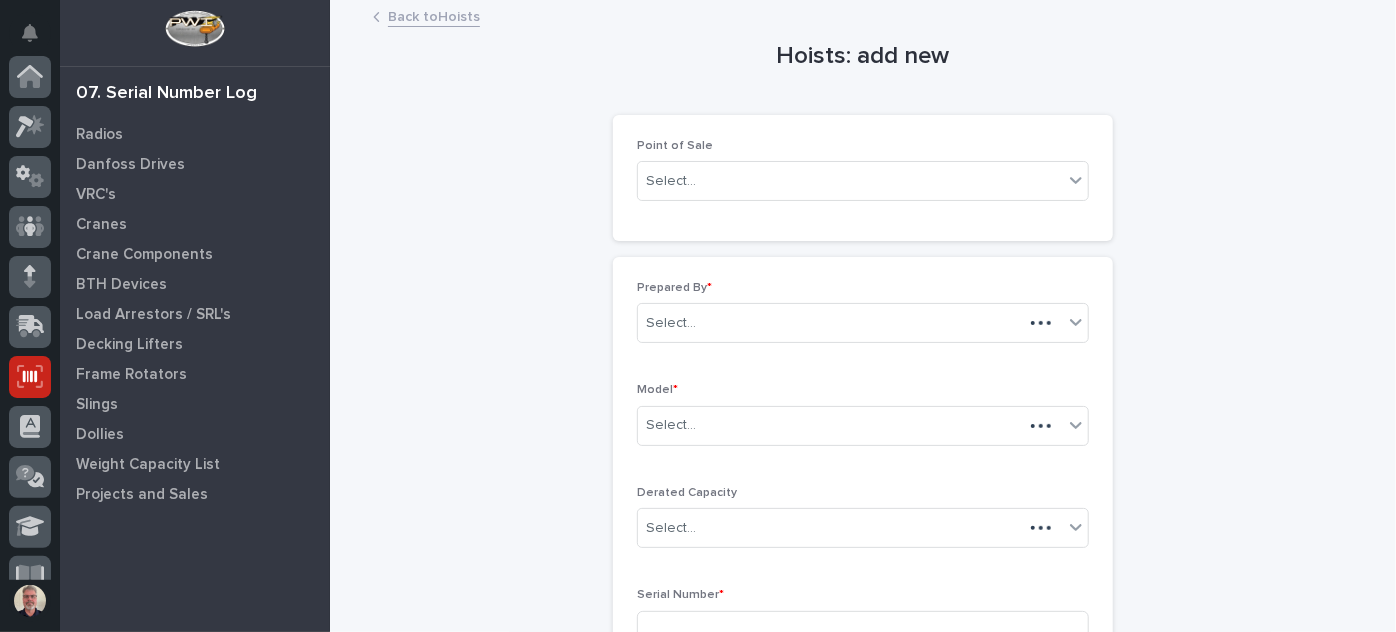 scroll, scrollTop: 300, scrollLeft: 0, axis: vertical 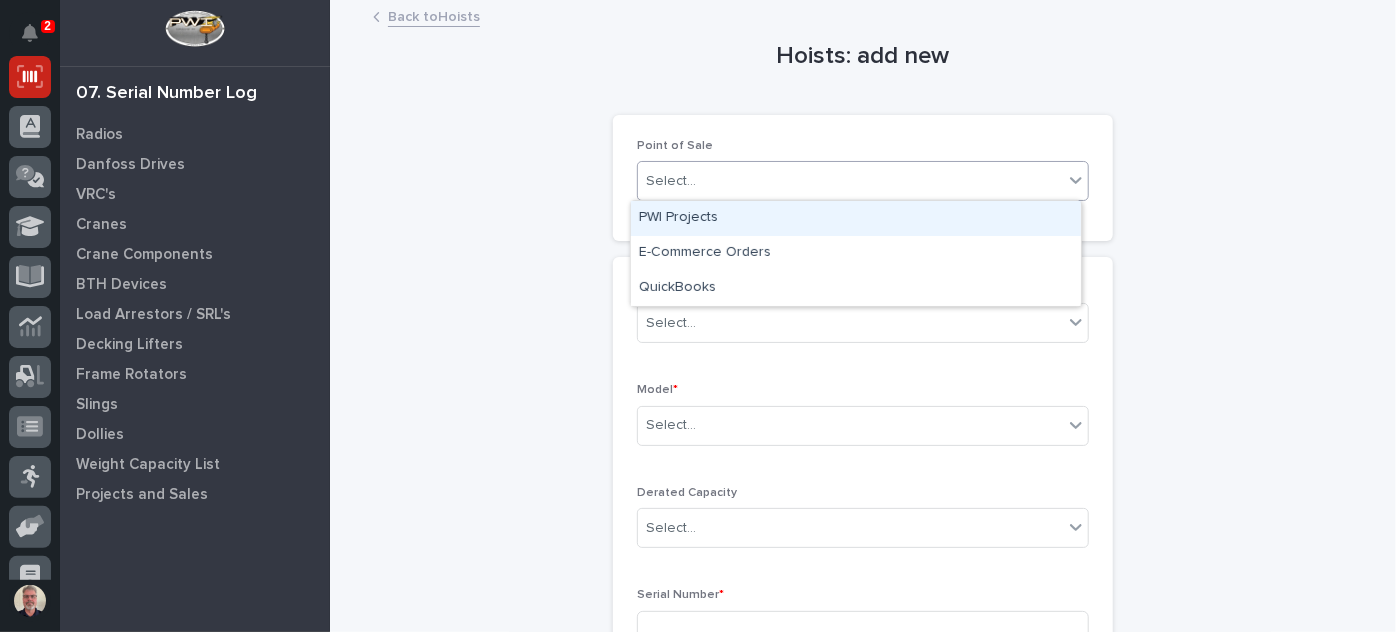 click on "Select..." at bounding box center [850, 181] 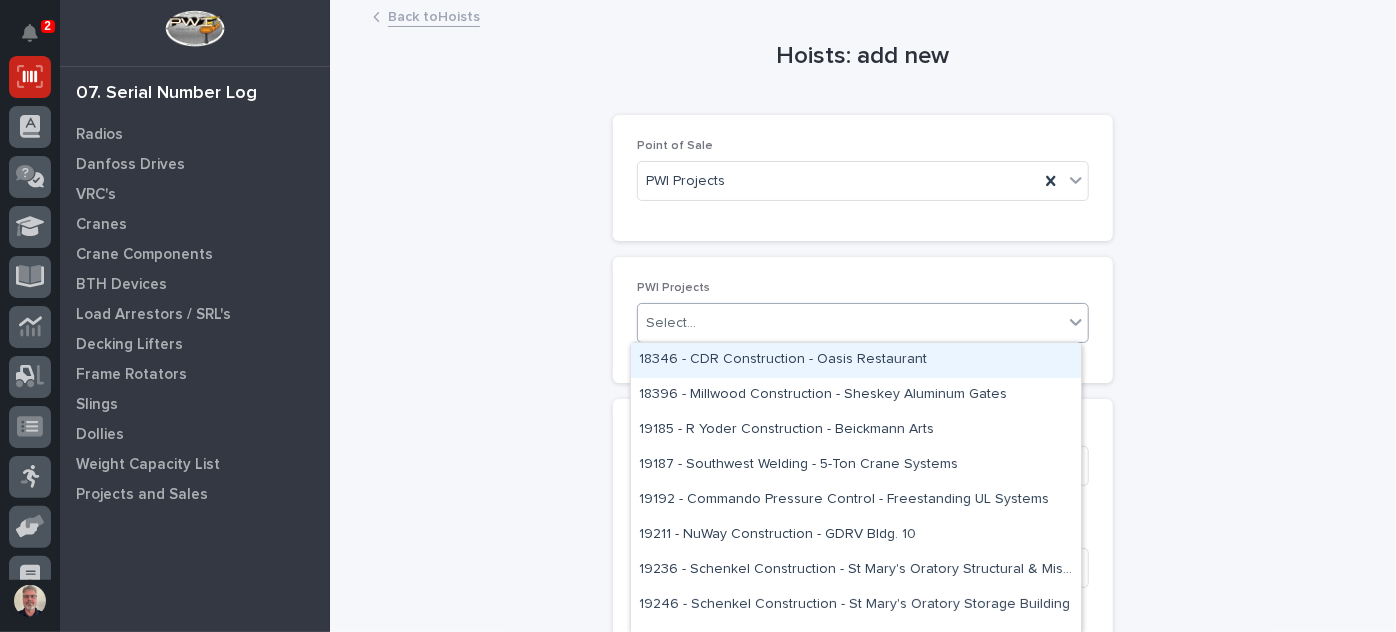 click on "Select..." at bounding box center (850, 323) 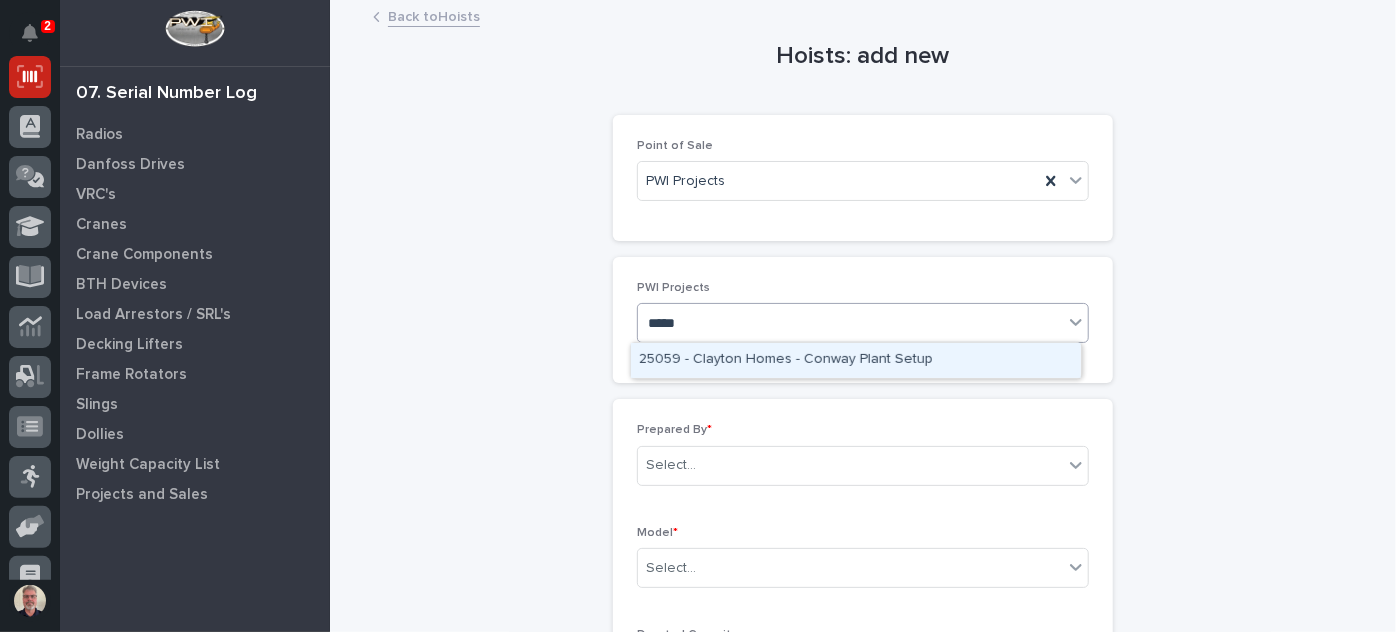 click on "25059 - Clayton Homes - Conway Plant Setup" at bounding box center (856, 360) 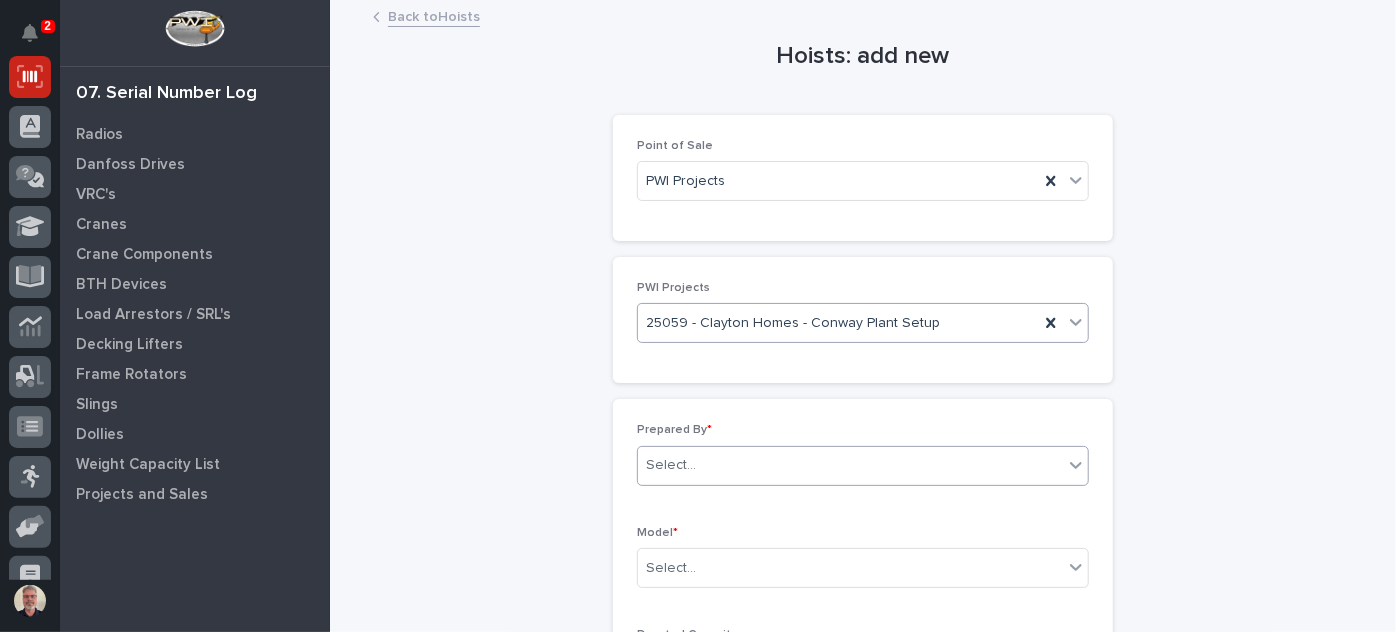 click at bounding box center (1076, 465) 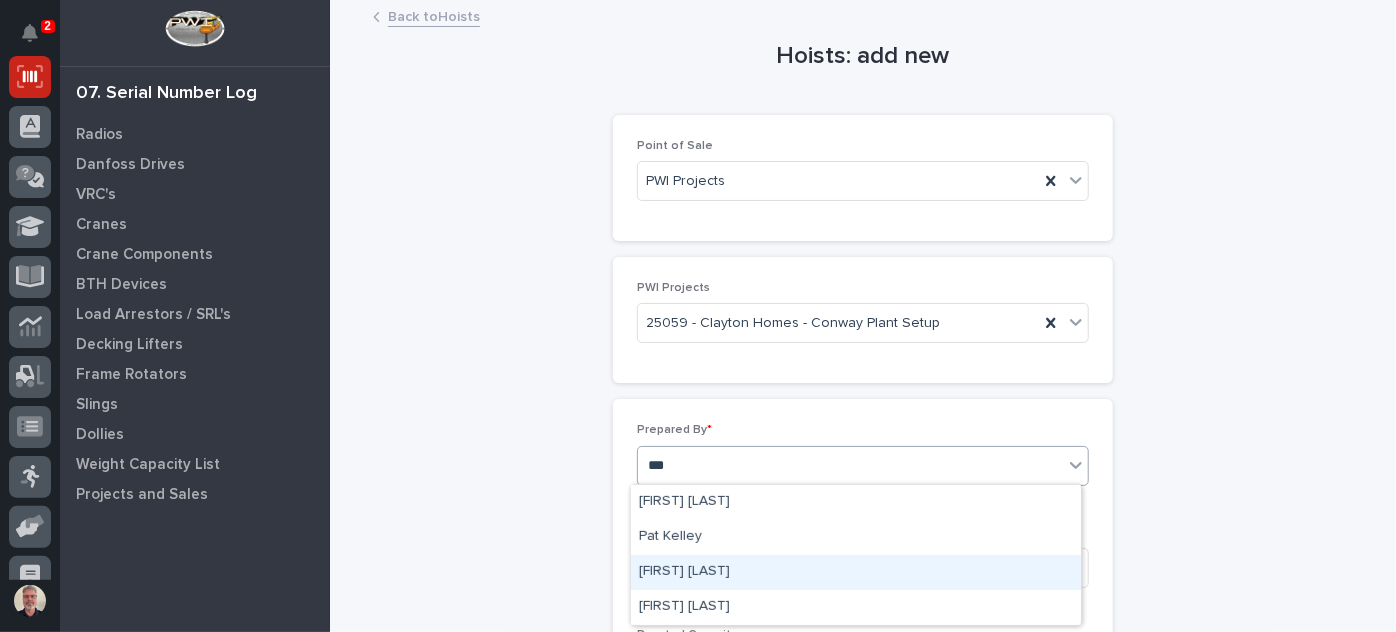 click on "[FIRST] [LAST]" at bounding box center (856, 572) 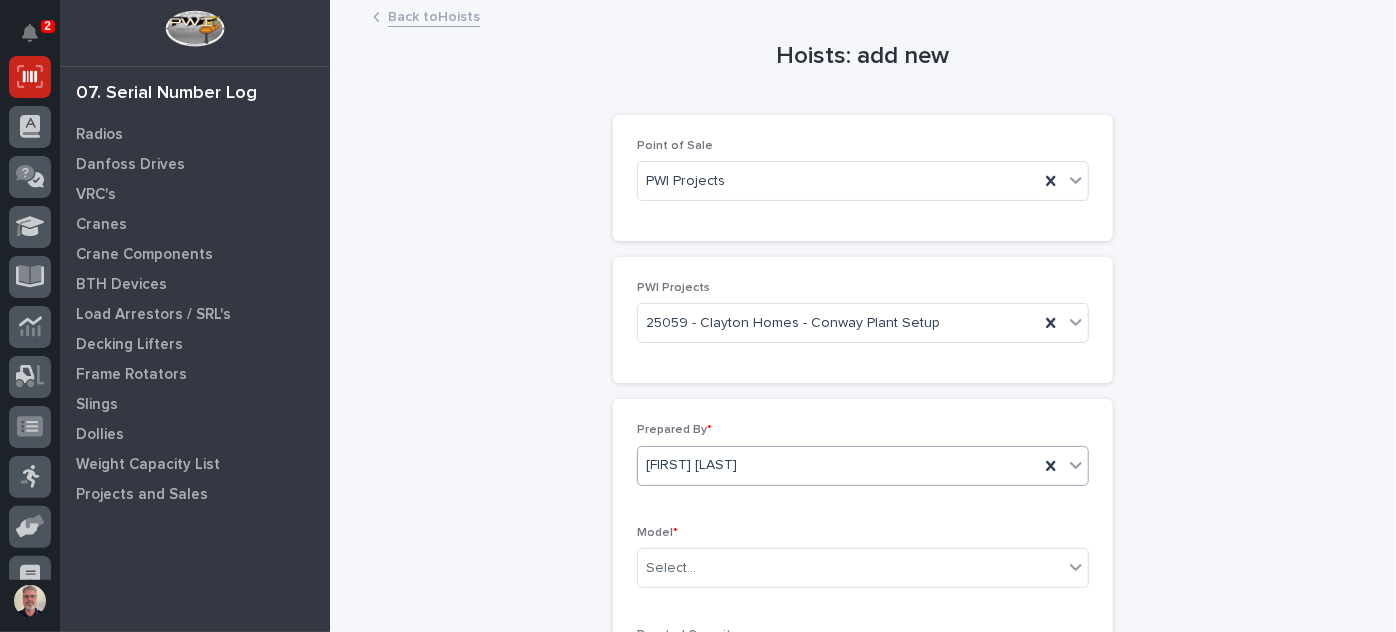 click on "Select..." at bounding box center [863, 568] 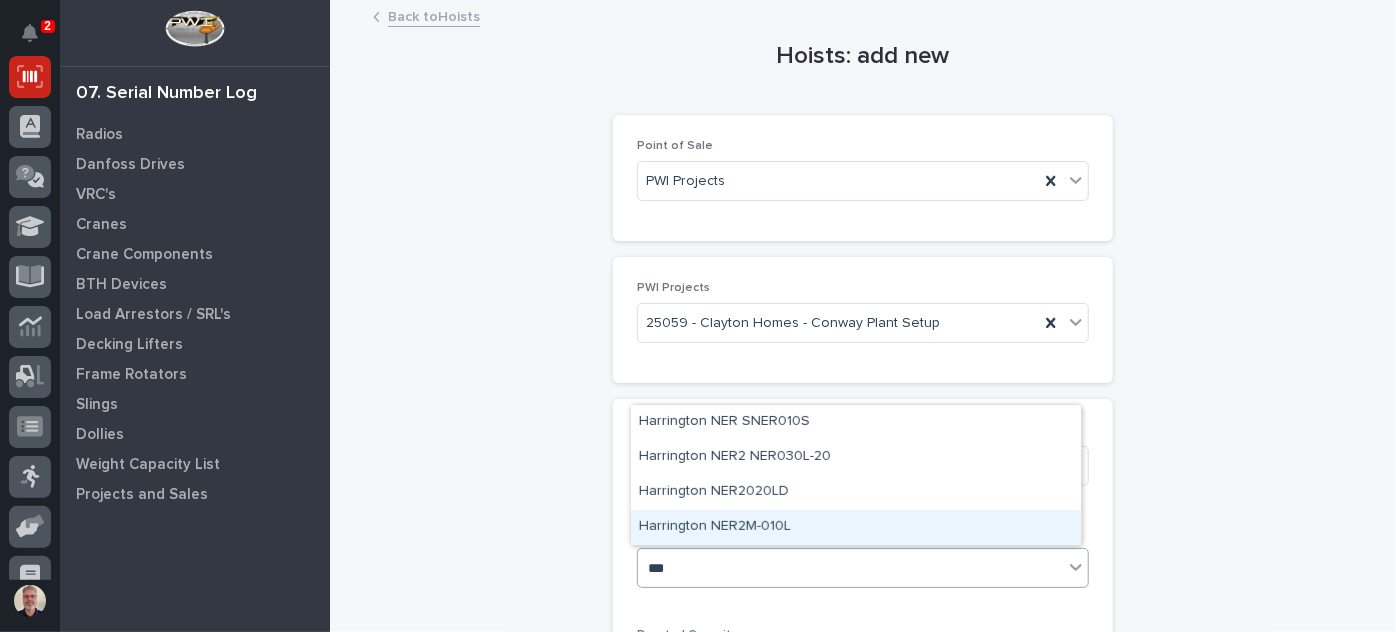 click on "Harrington NER2M-010L" at bounding box center [856, 527] 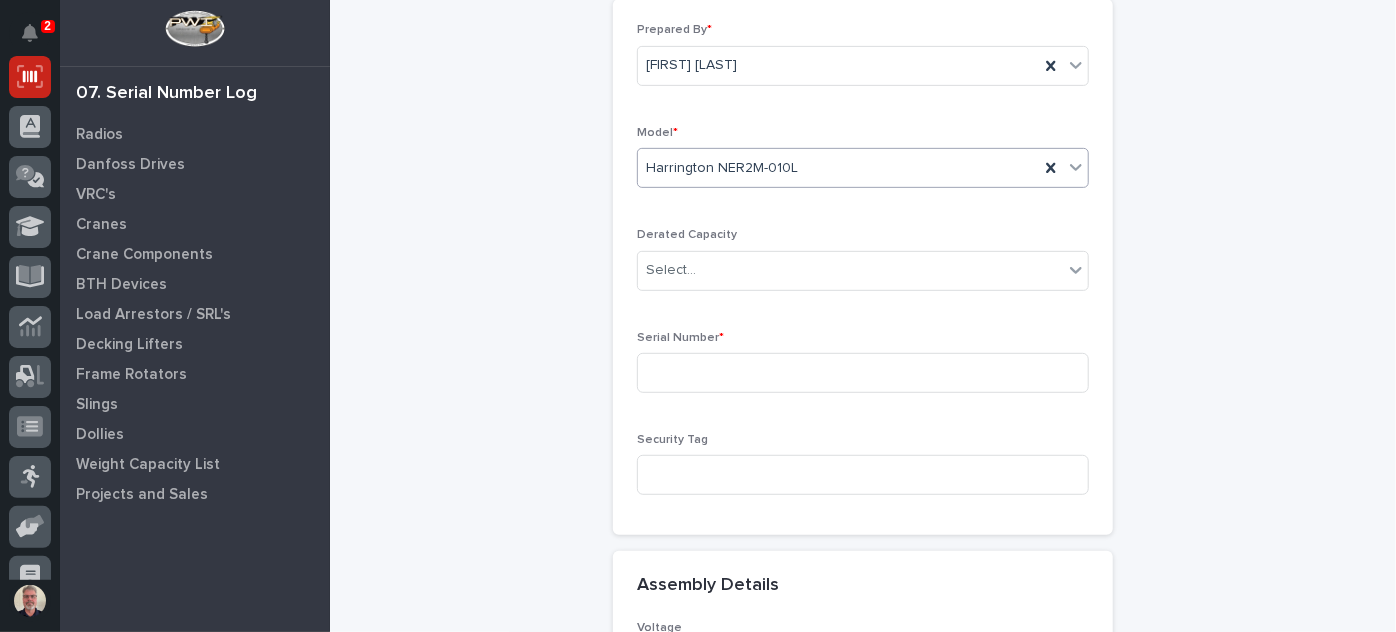 scroll, scrollTop: 436, scrollLeft: 0, axis: vertical 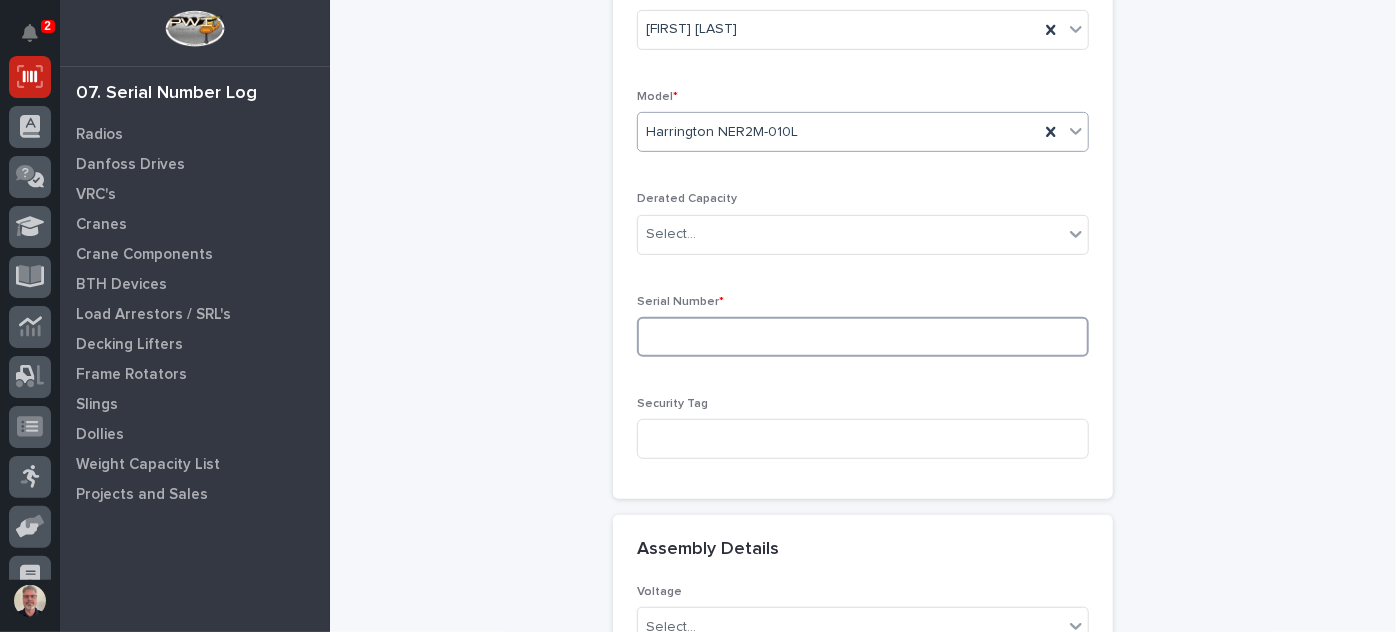 click at bounding box center [863, 337] 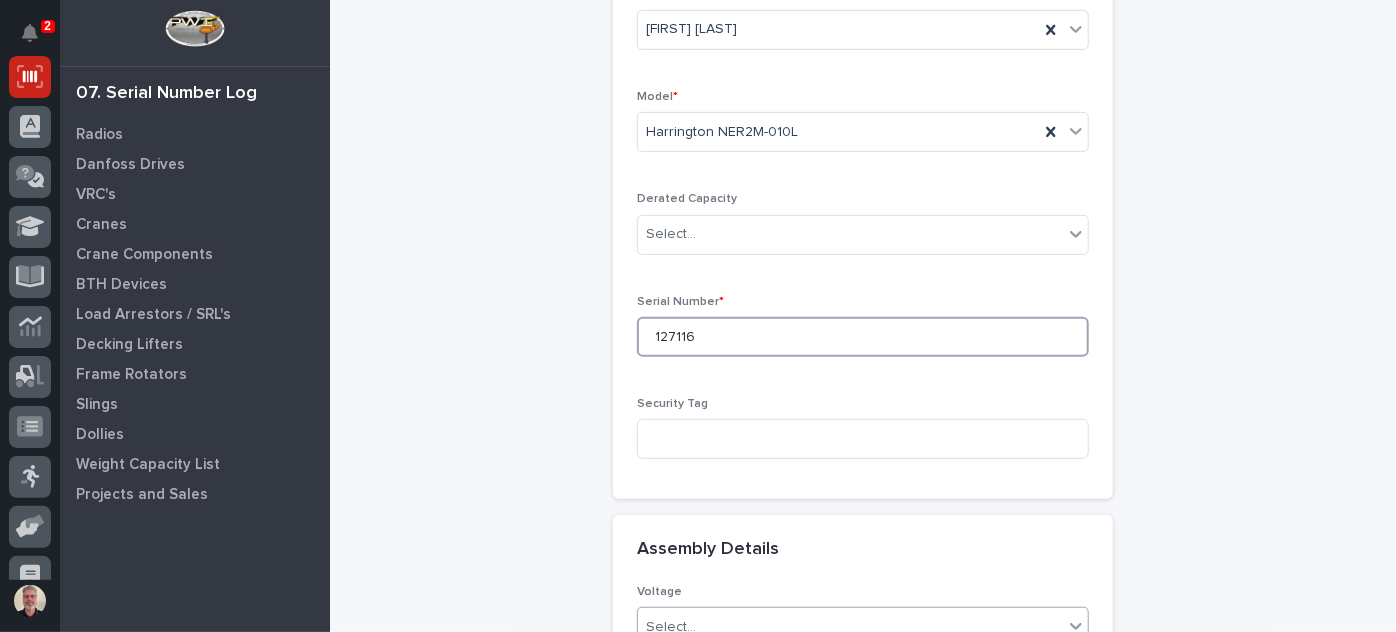 type on "127116" 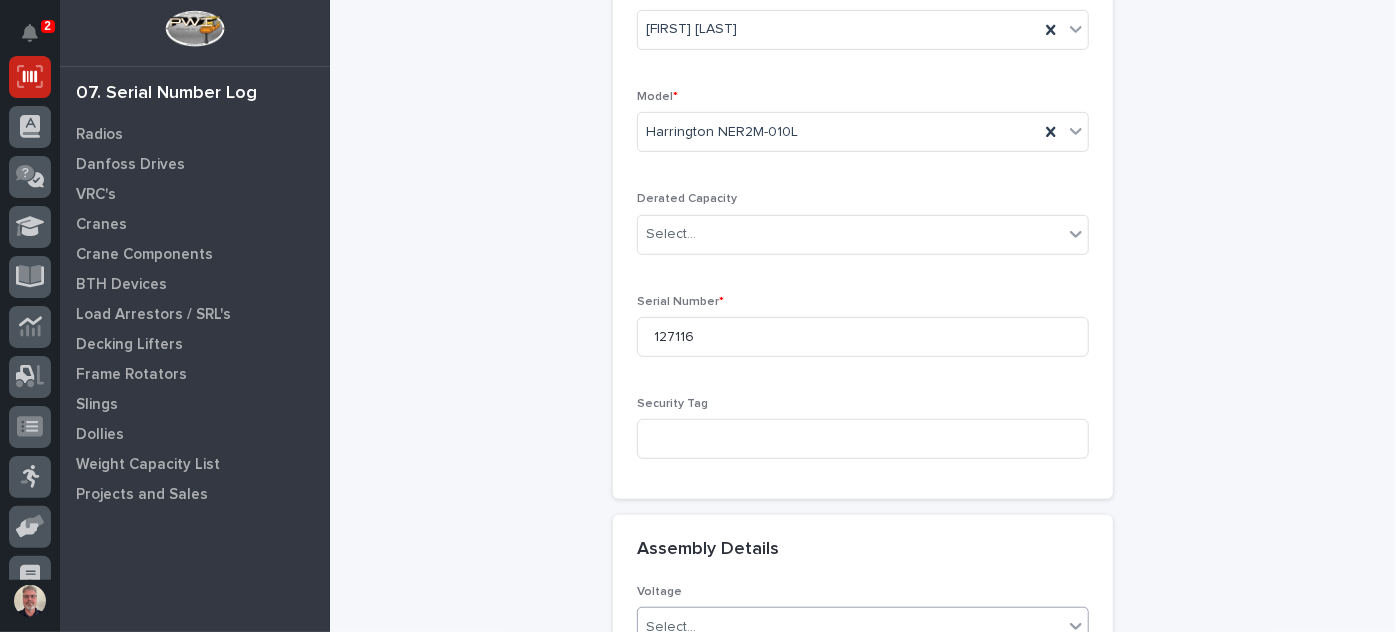 click at bounding box center [1076, 626] 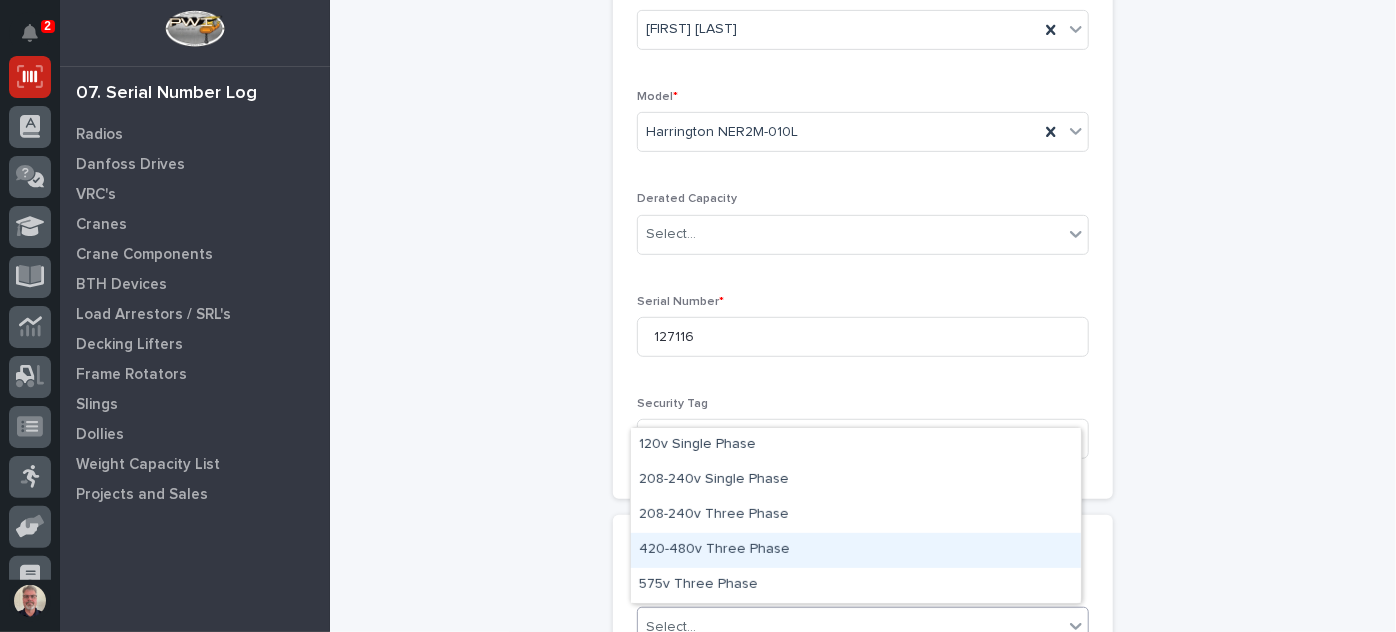 click on "420-480v Three Phase" at bounding box center (856, 550) 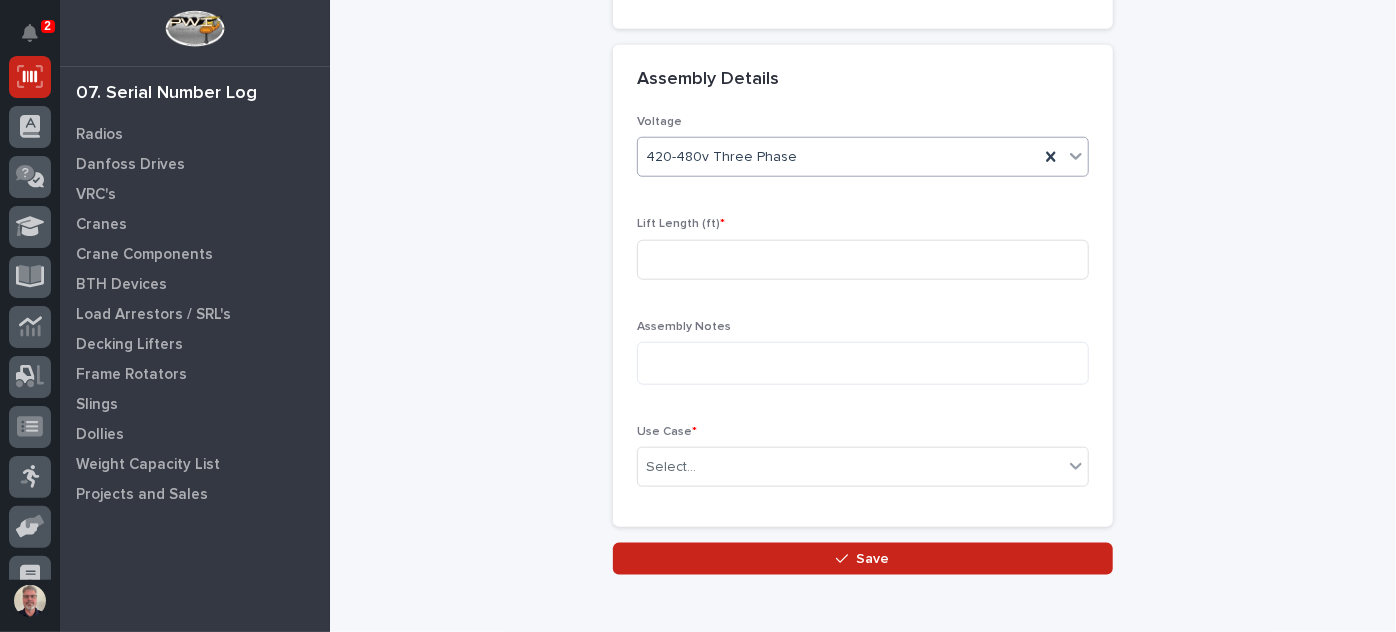 scroll, scrollTop: 909, scrollLeft: 0, axis: vertical 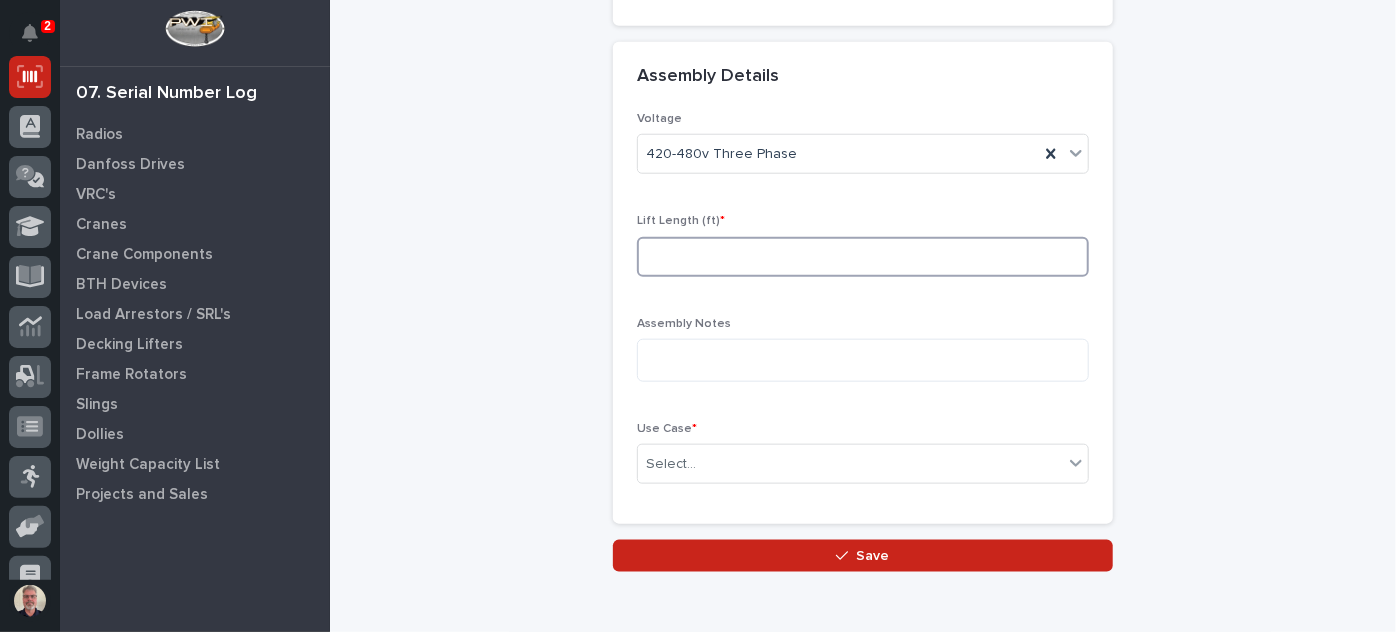 click at bounding box center [863, 257] 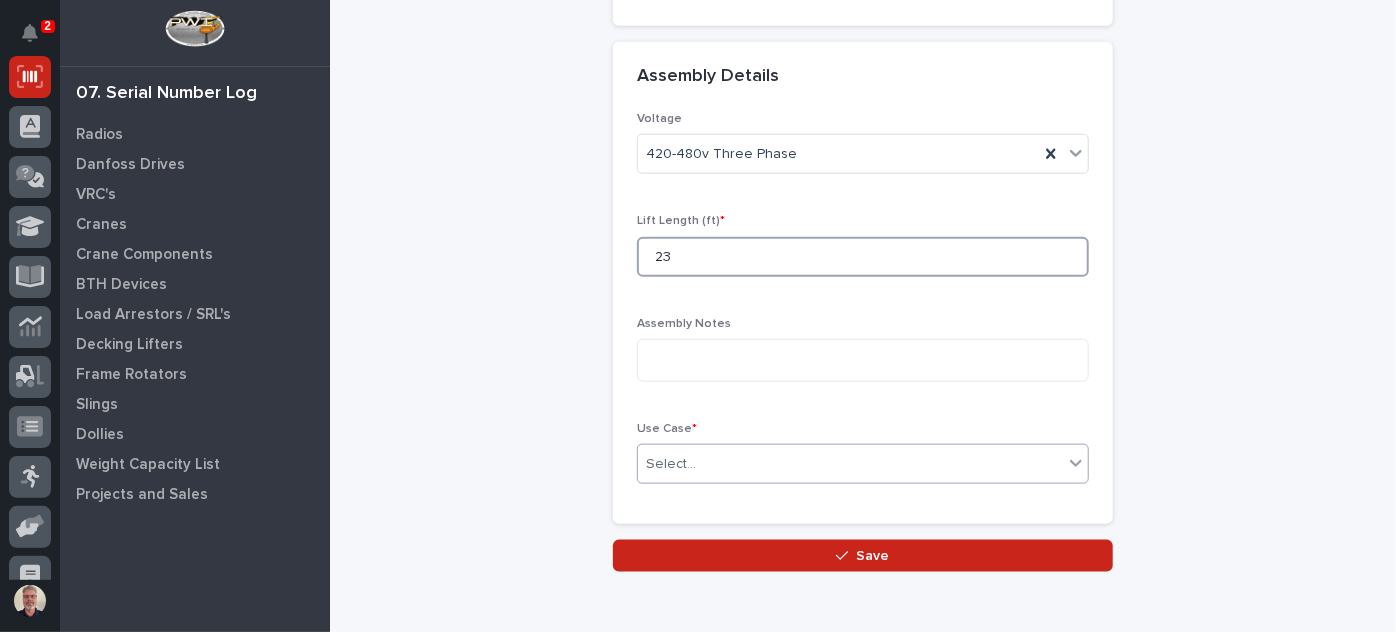 type on "23" 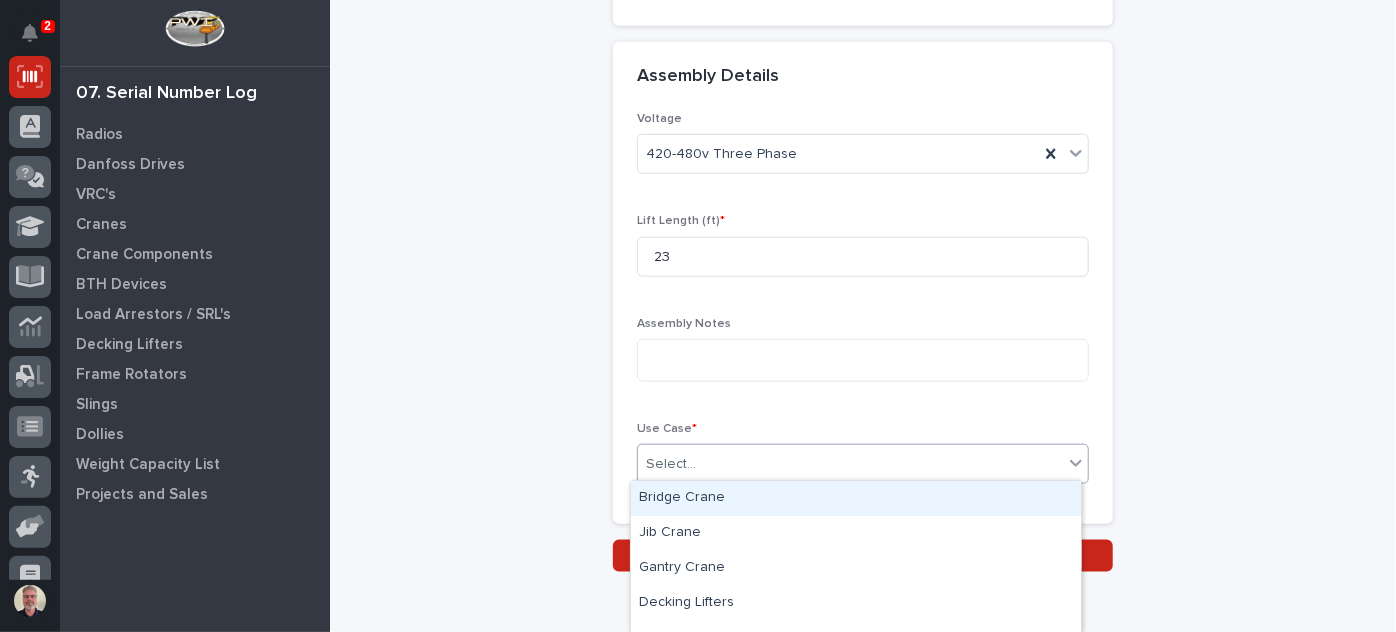 click at bounding box center (1076, 463) 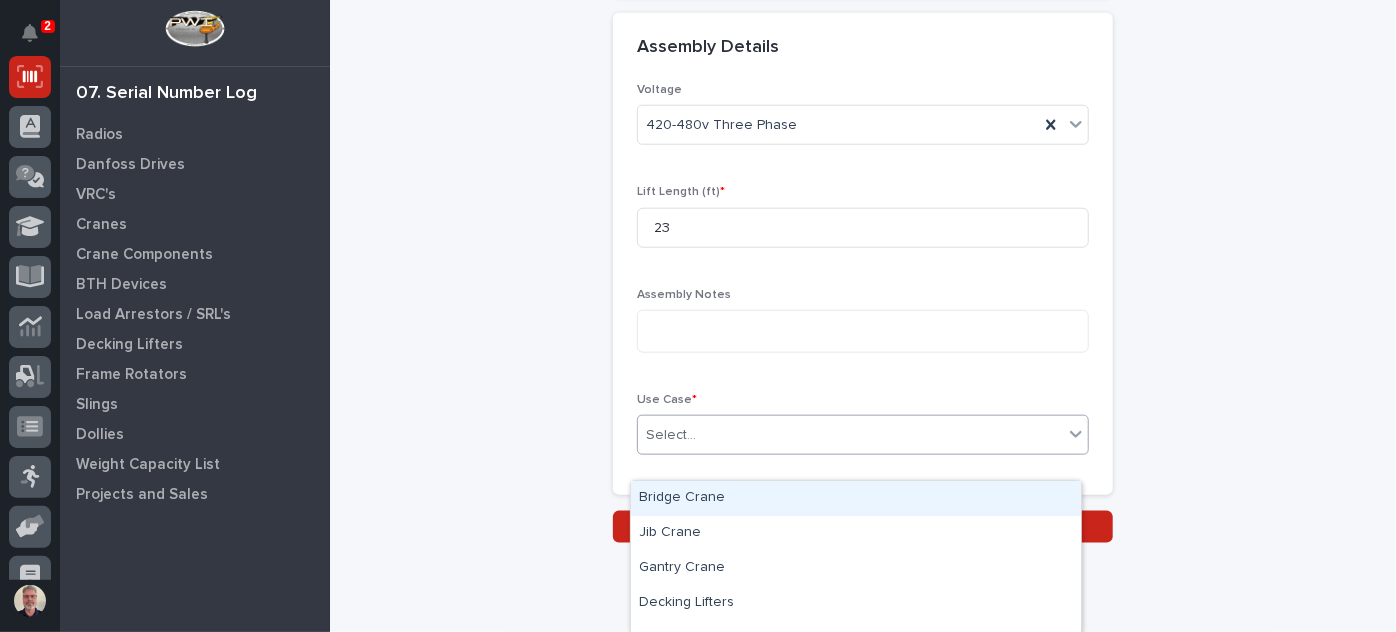 scroll, scrollTop: 981, scrollLeft: 0, axis: vertical 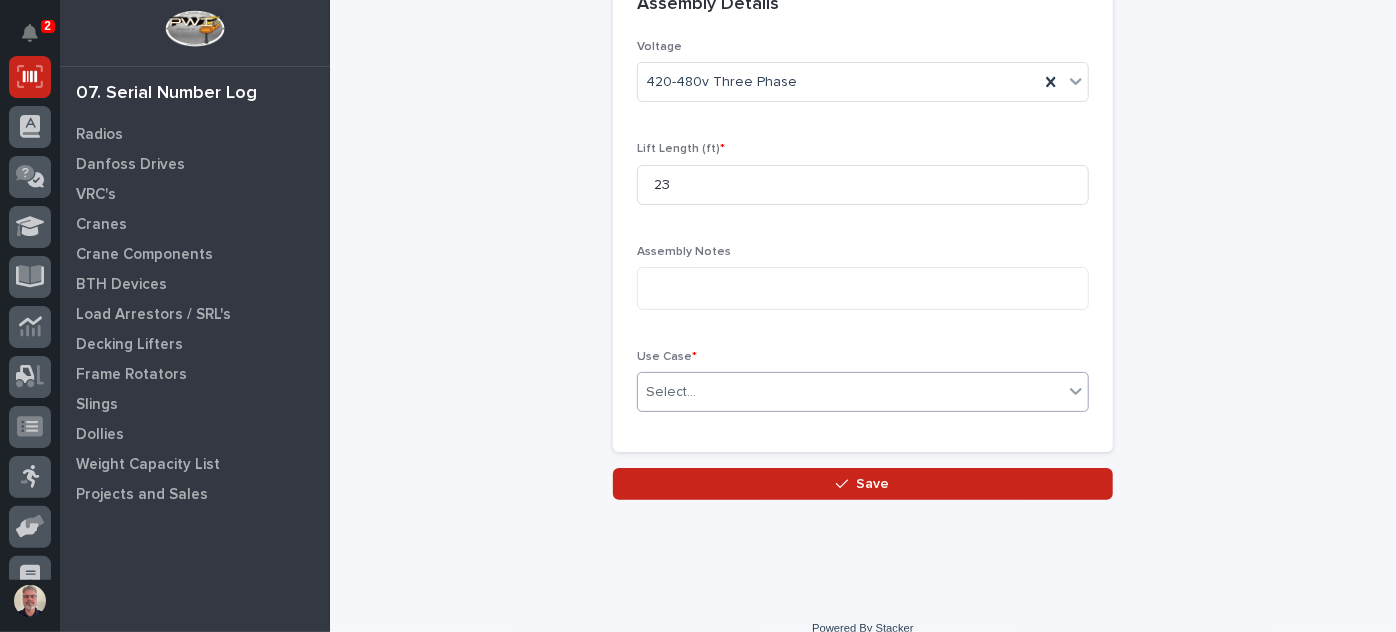 click at bounding box center [1076, 391] 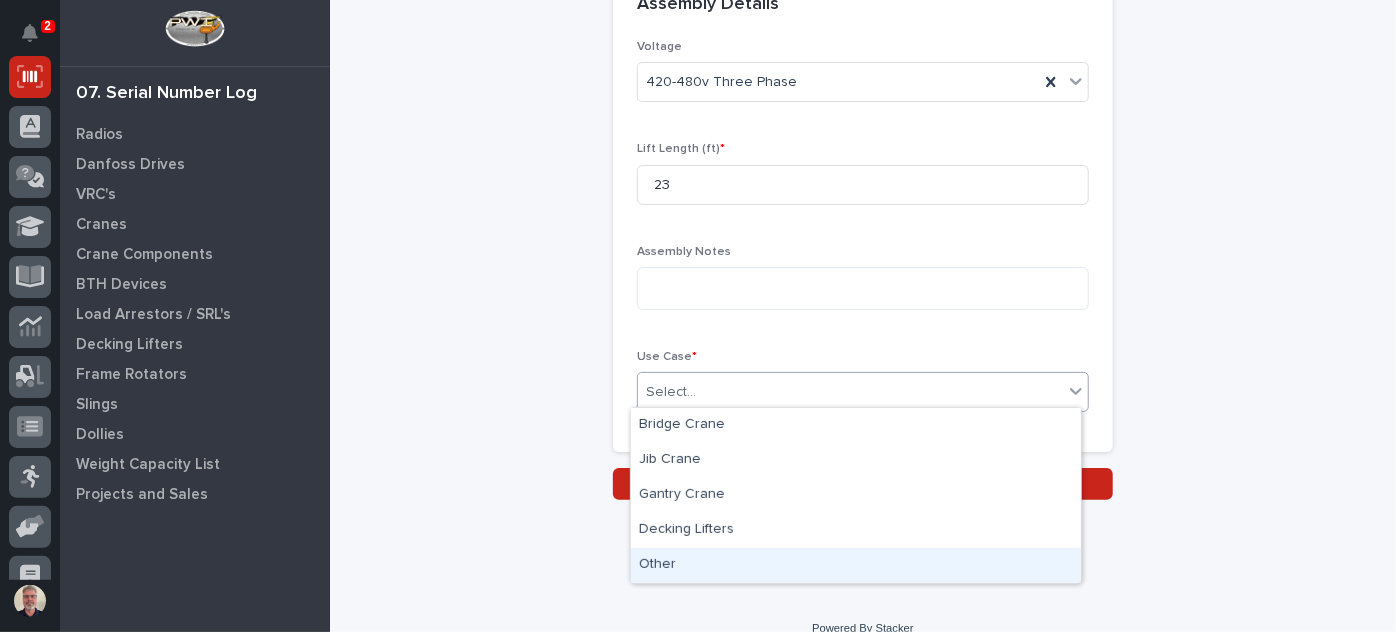 click on "Other" at bounding box center (856, 565) 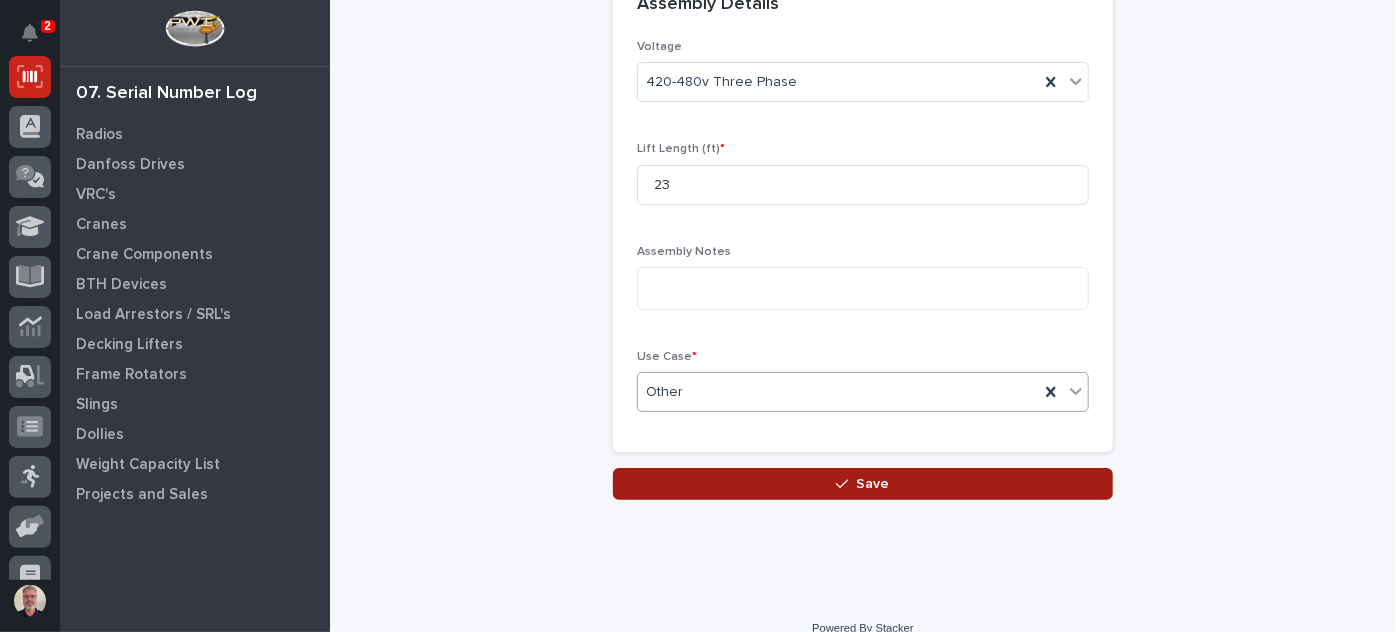 click on "Save" at bounding box center (863, 484) 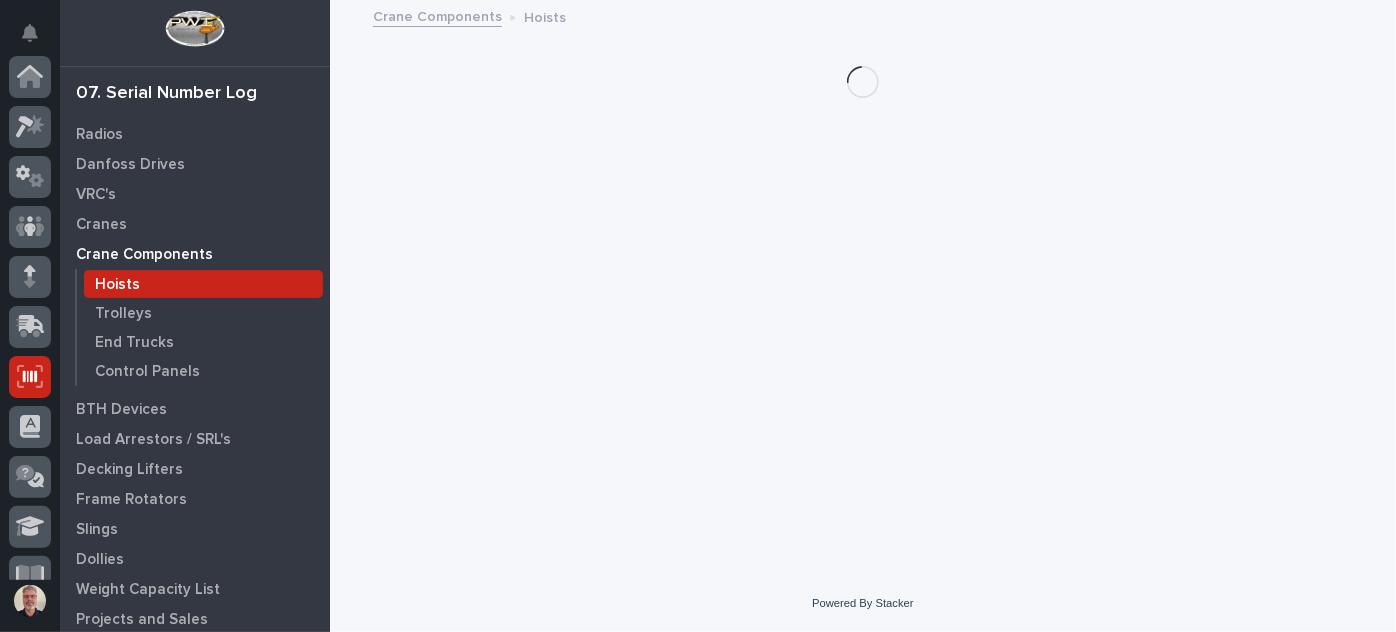 scroll, scrollTop: 300, scrollLeft: 0, axis: vertical 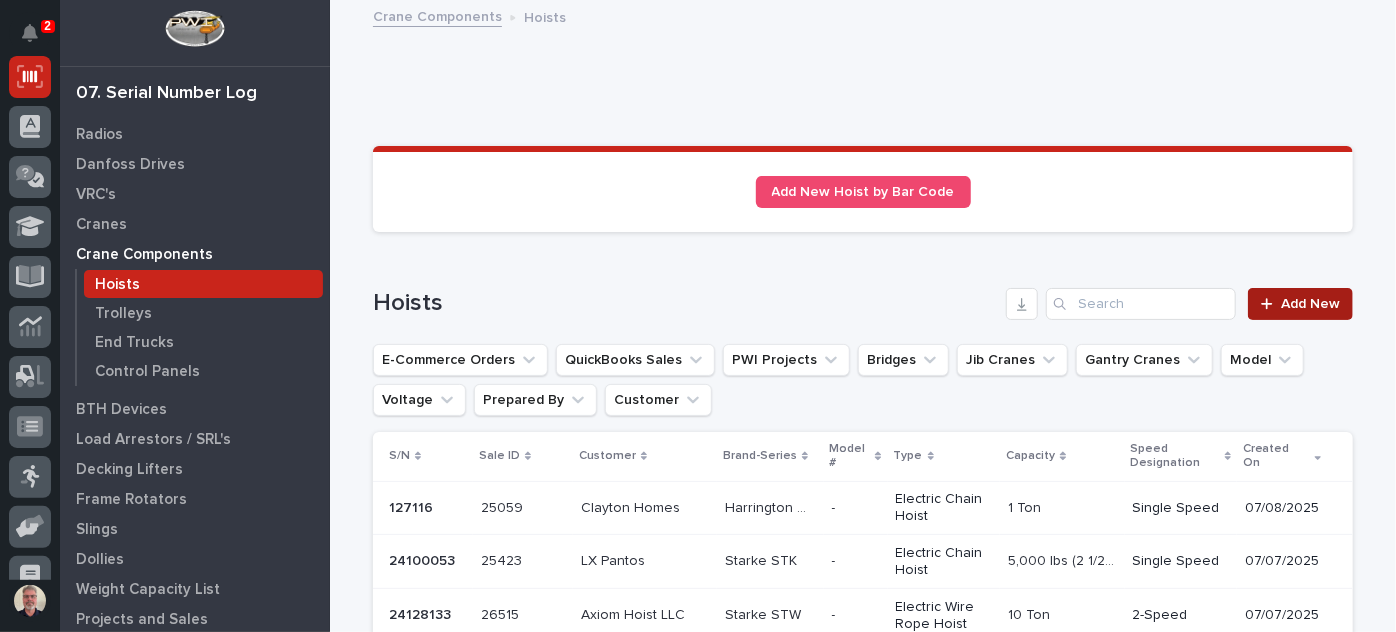 click on "Add New" at bounding box center [1300, 304] 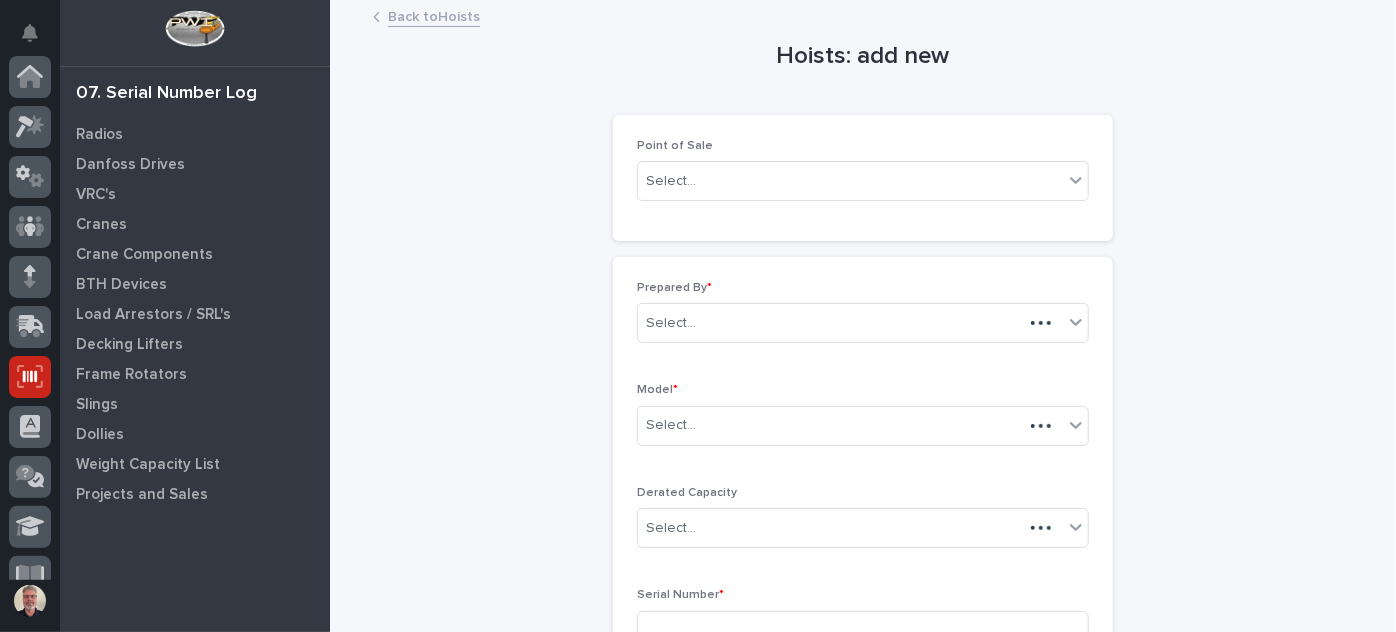 scroll, scrollTop: 300, scrollLeft: 0, axis: vertical 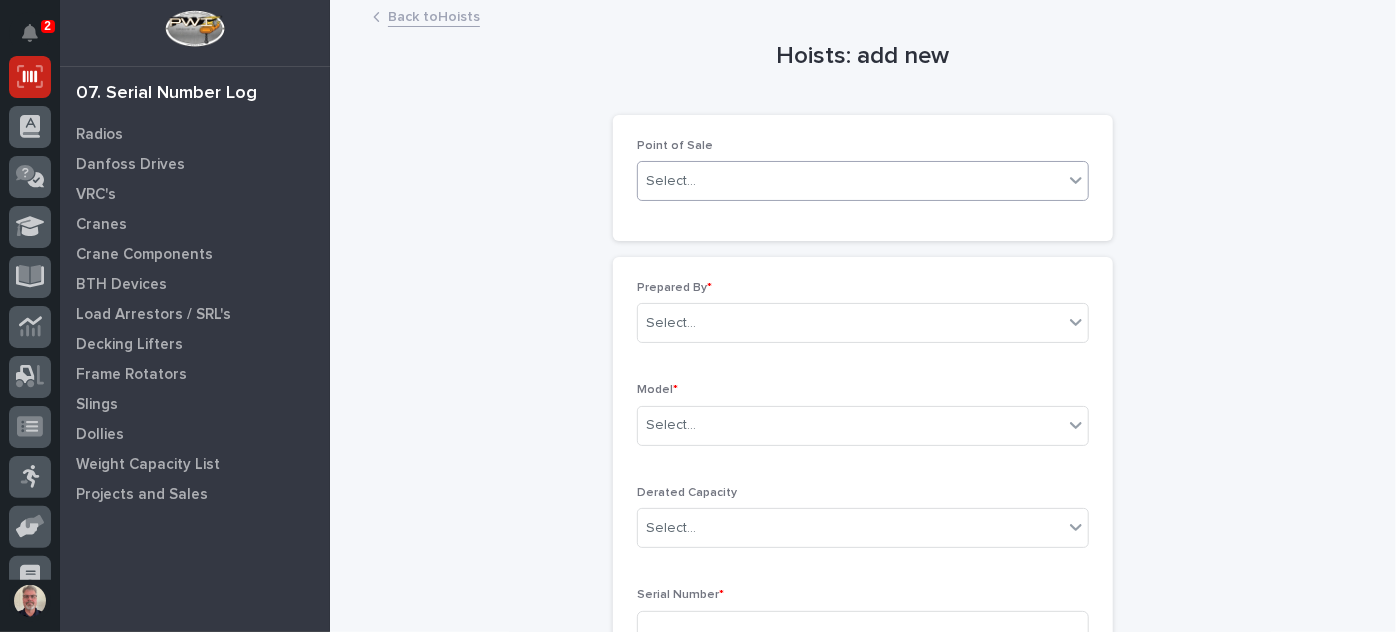 click at bounding box center [1076, 180] 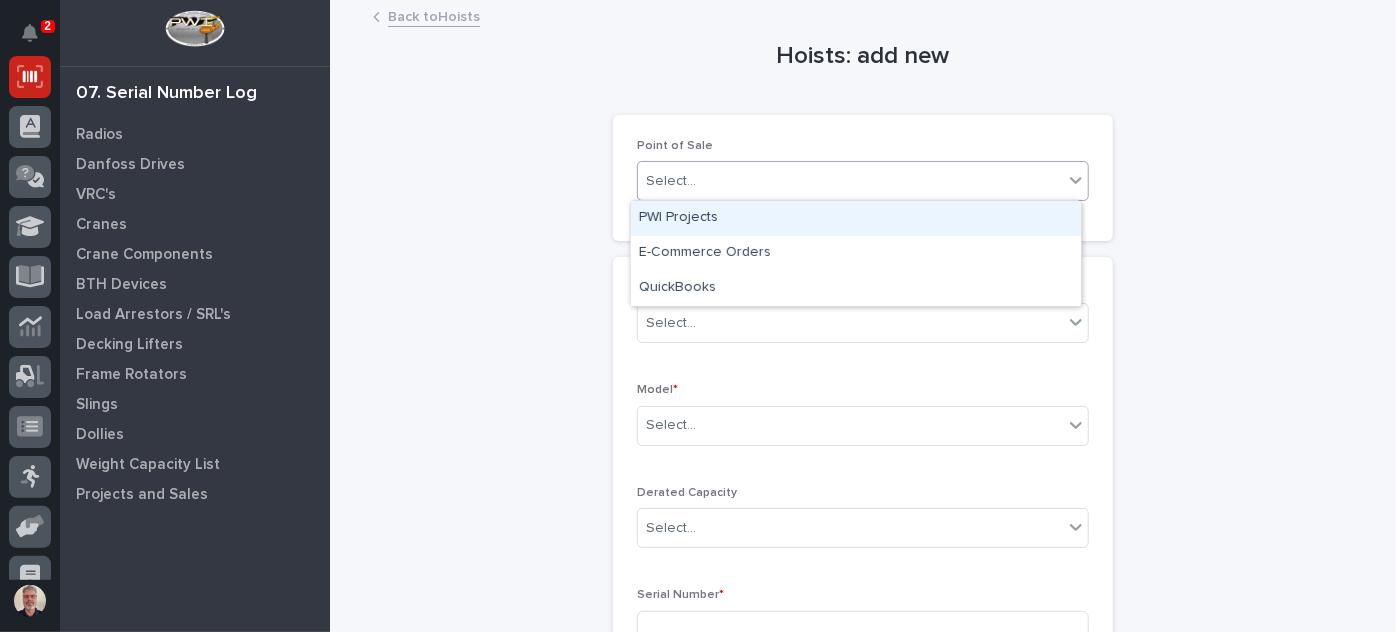 click on "PWI Projects" at bounding box center (856, 218) 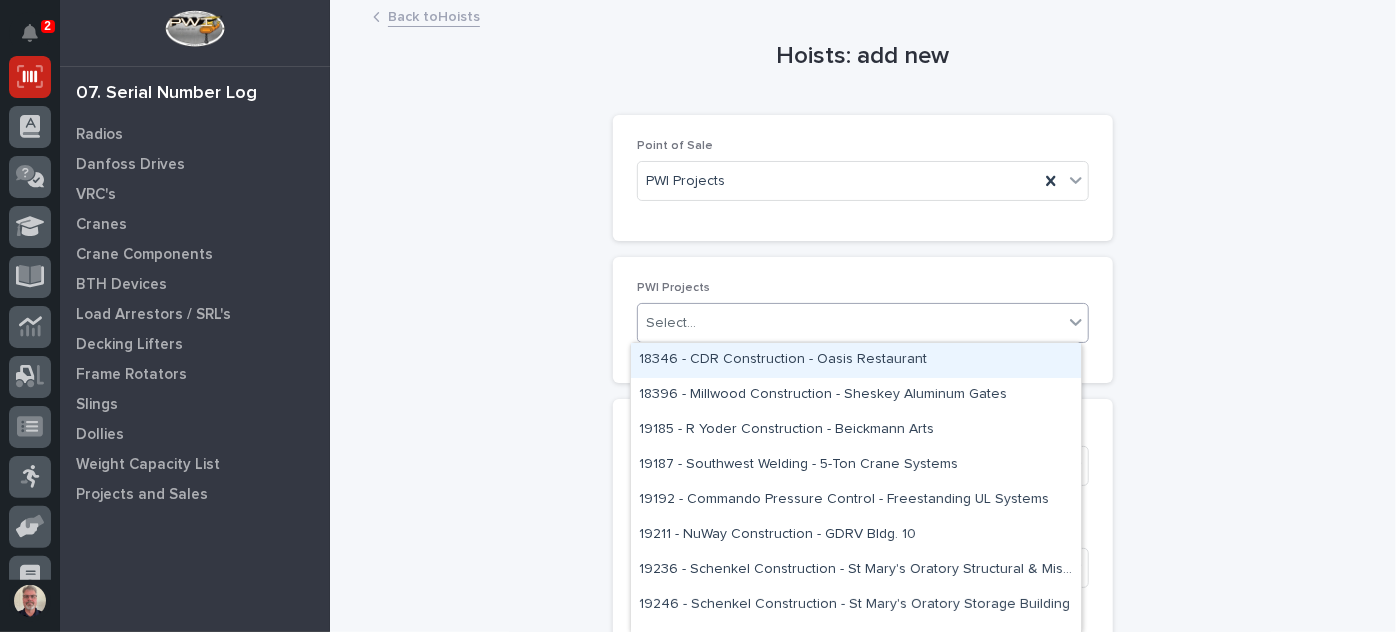 click on "Select..." at bounding box center (850, 323) 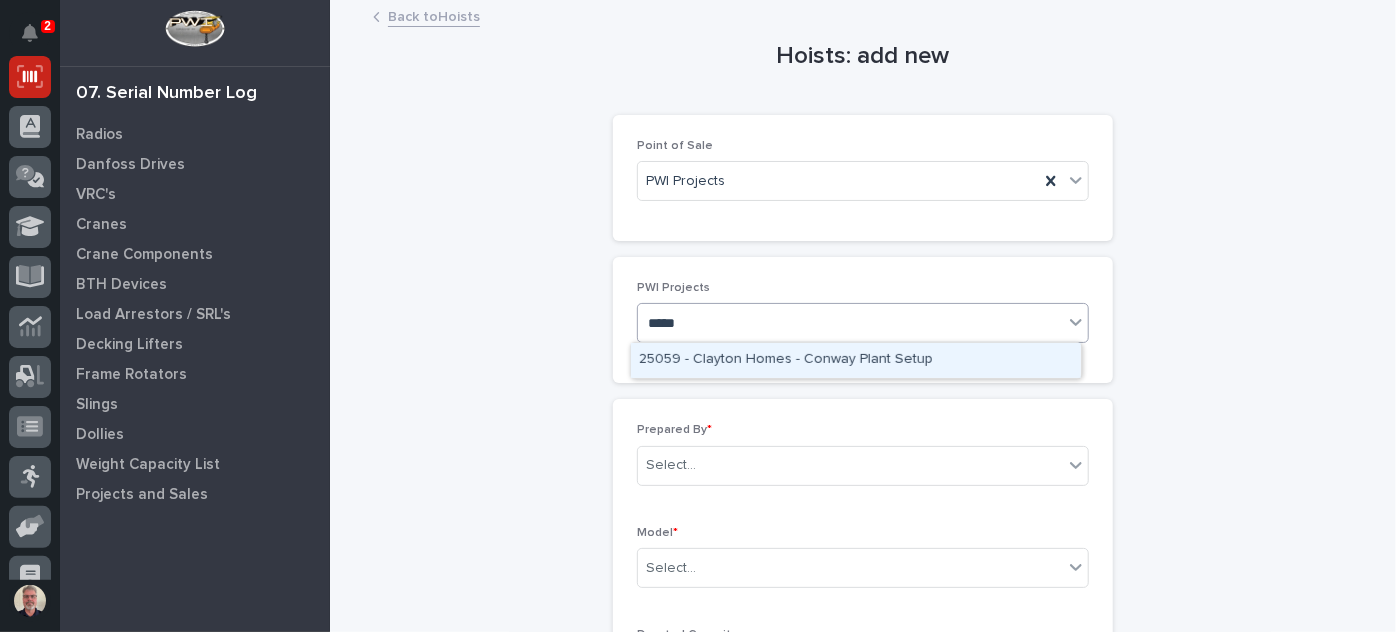 click on "25059 - Clayton Homes - Conway Plant Setup" at bounding box center (856, 360) 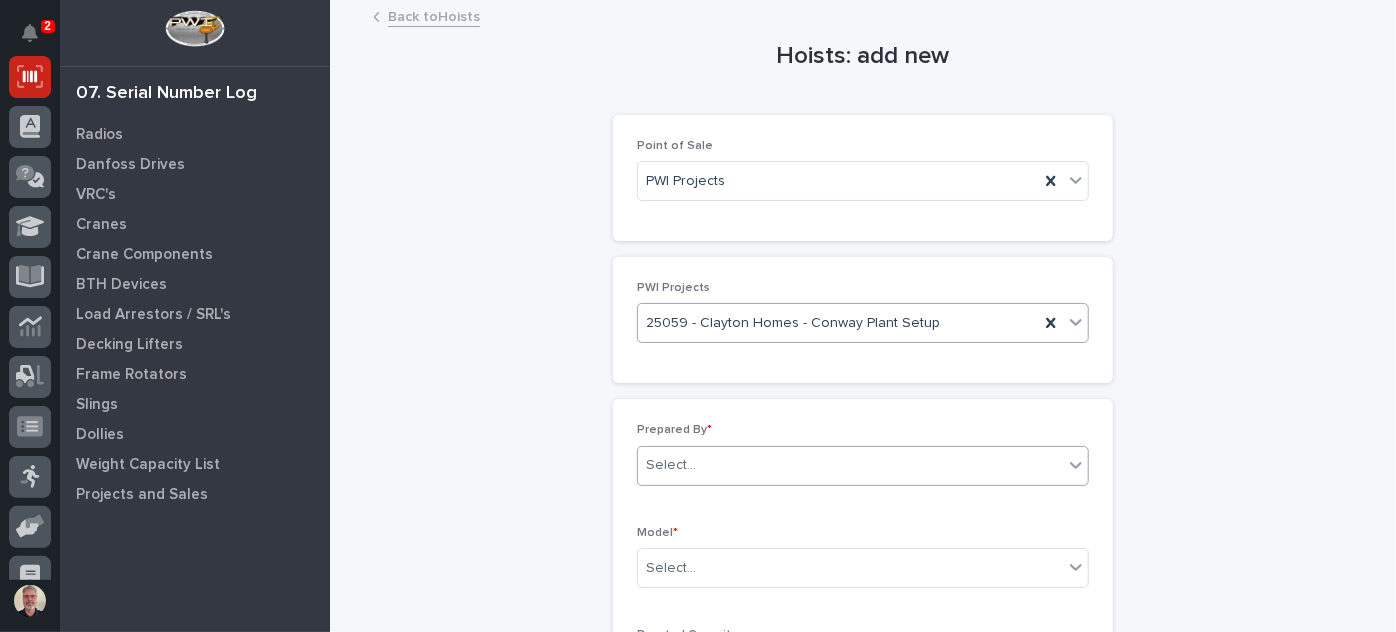 click on "Select..." at bounding box center (850, 465) 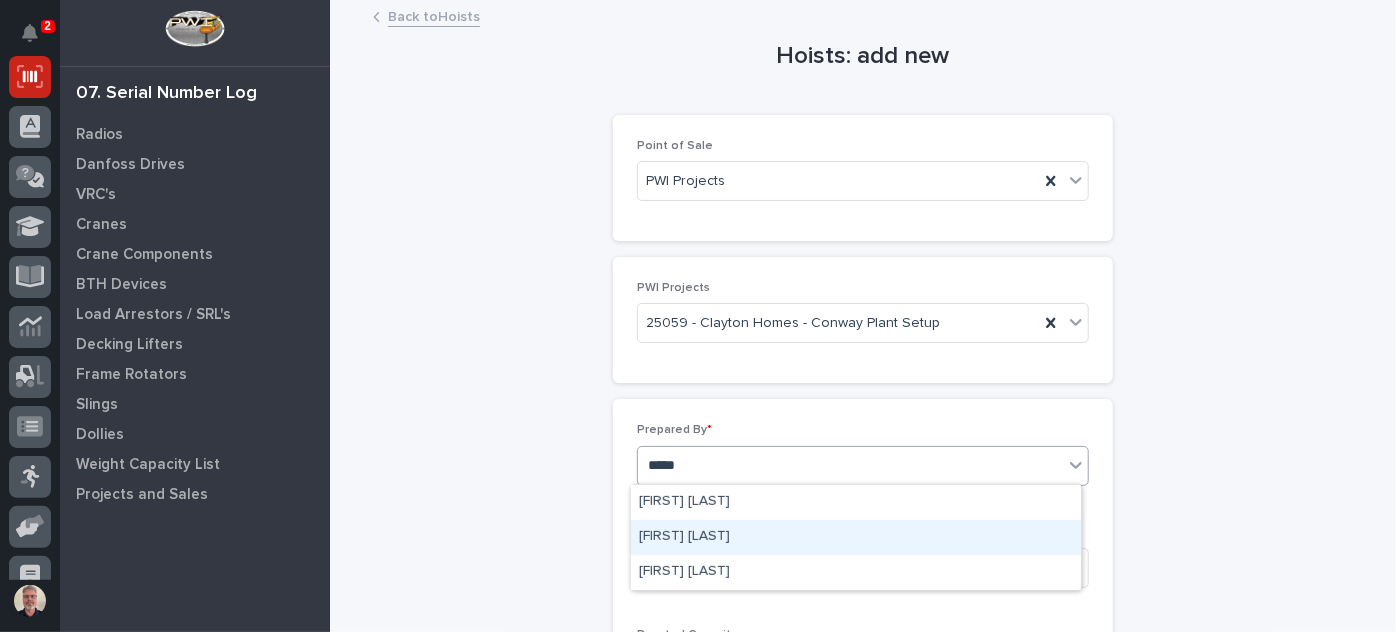 click on "[FIRST] [LAST]" at bounding box center (856, 537) 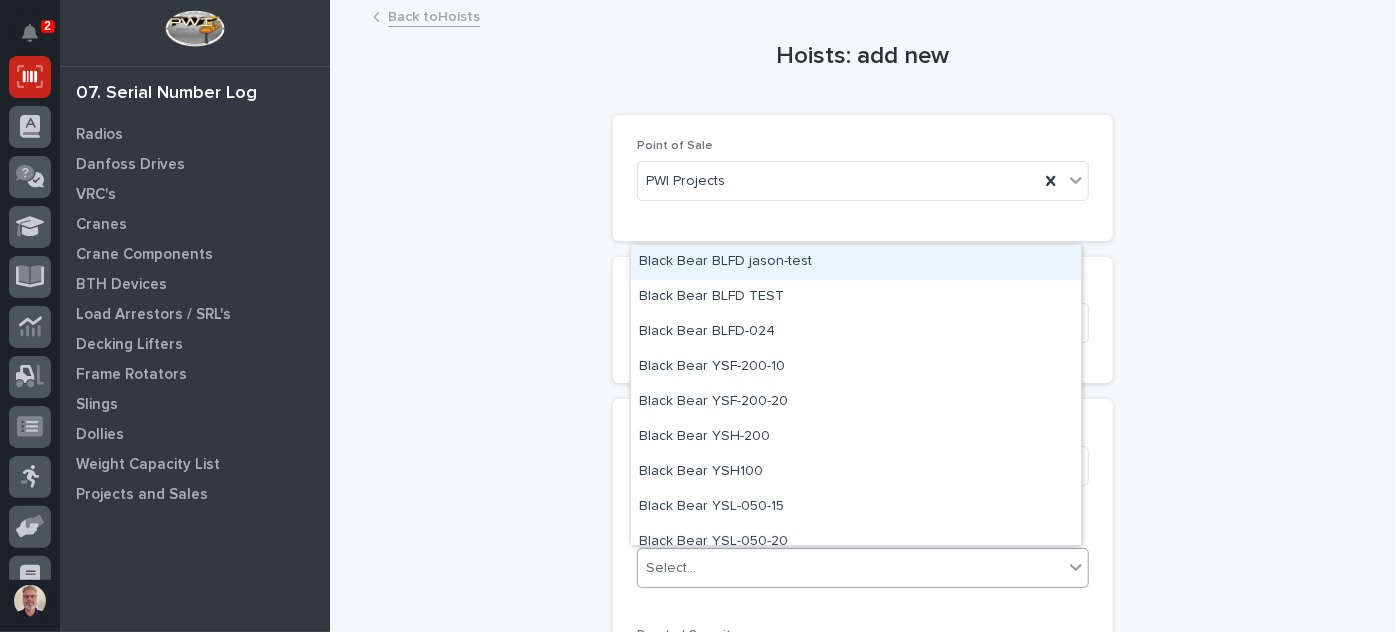 click on "Select..." at bounding box center (850, 568) 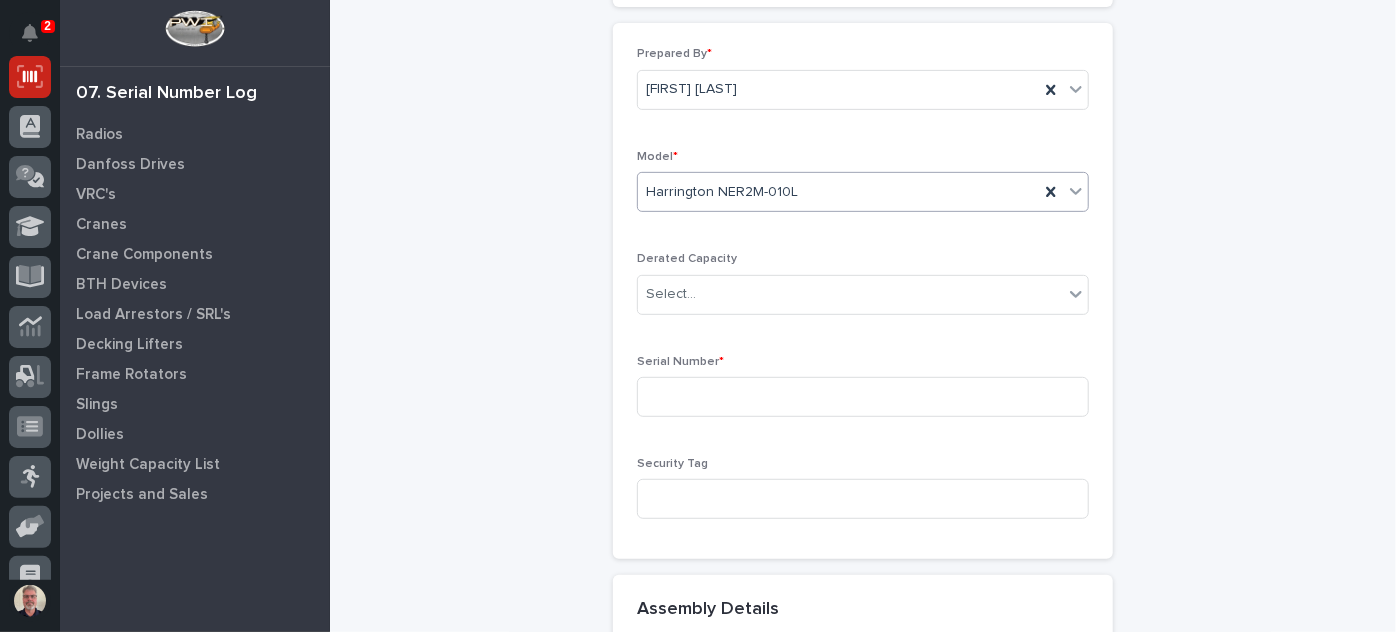 scroll, scrollTop: 412, scrollLeft: 0, axis: vertical 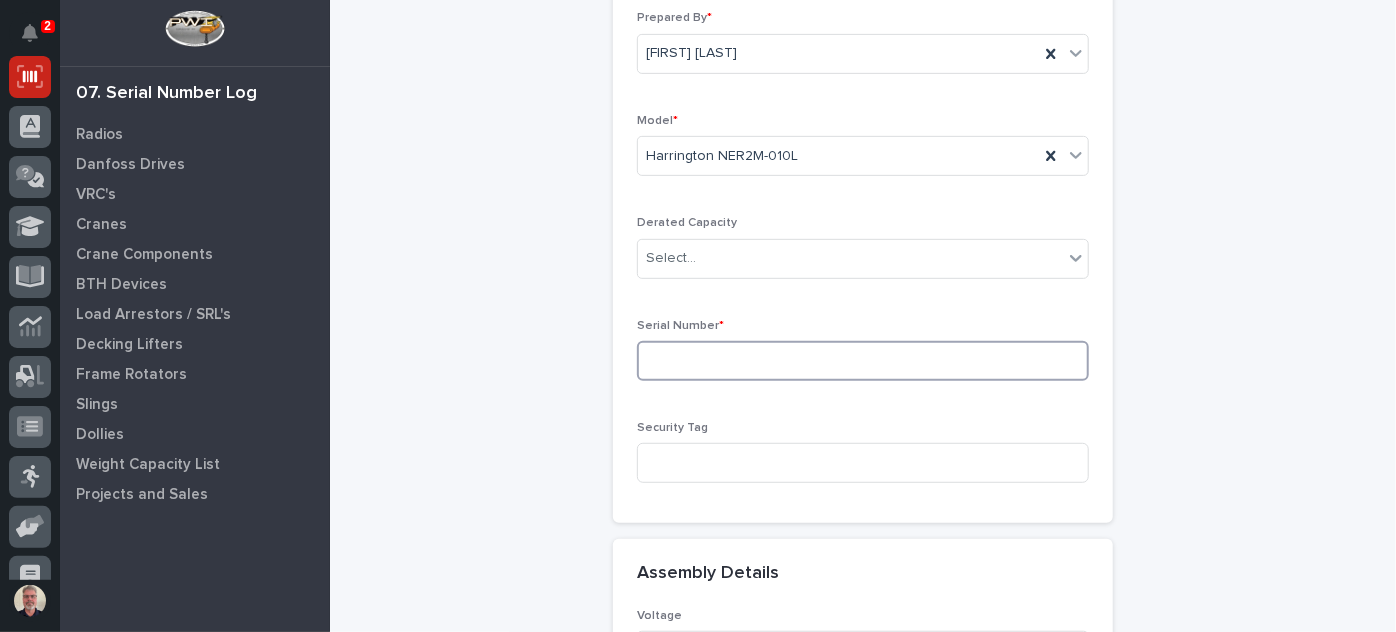 click at bounding box center (863, 361) 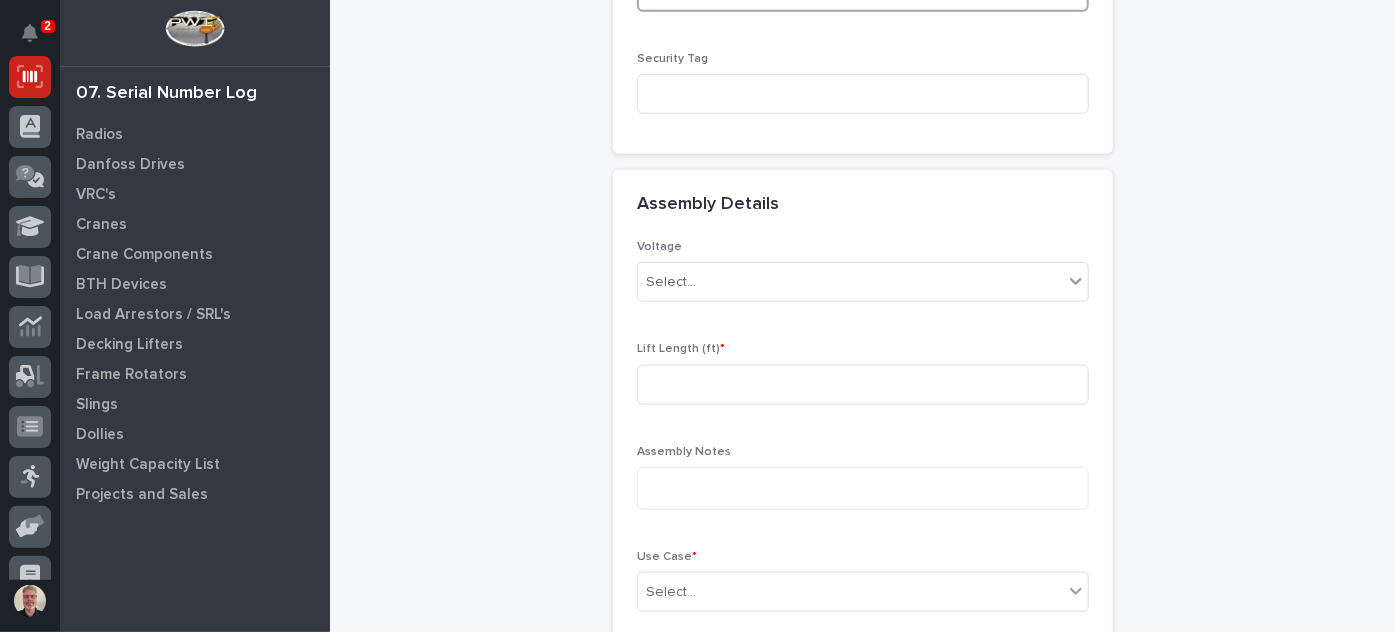 scroll, scrollTop: 842, scrollLeft: 0, axis: vertical 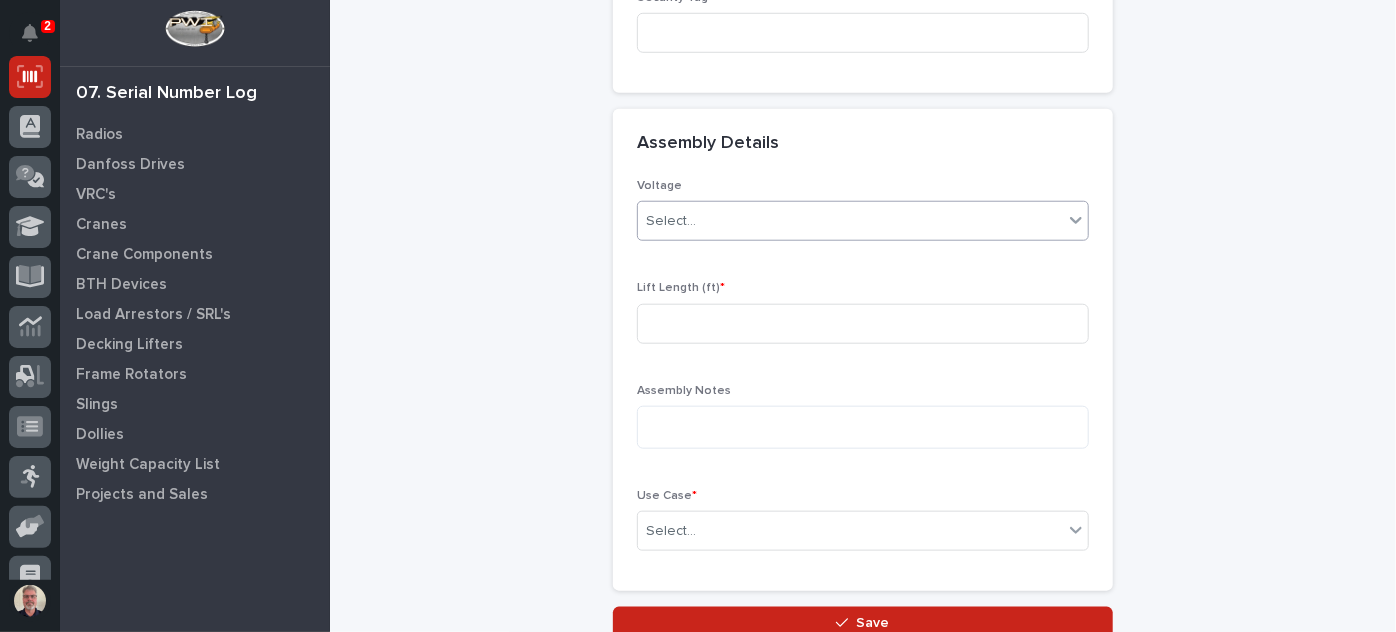 type on "126947" 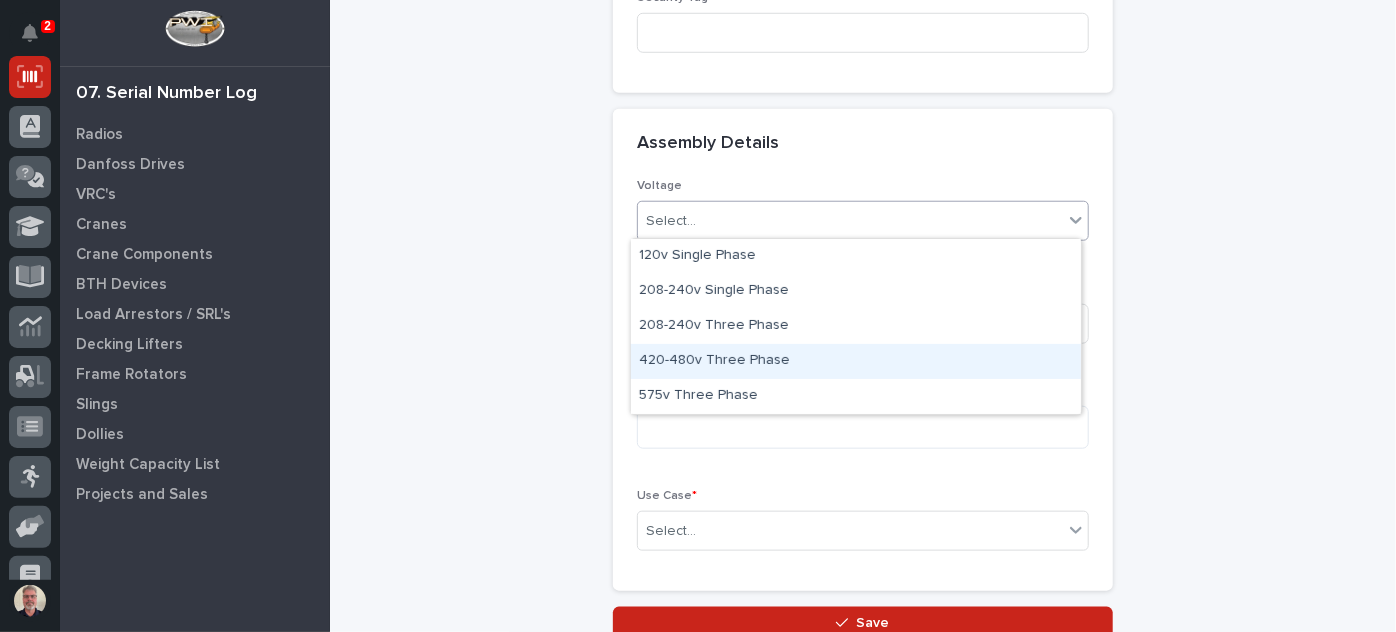 click on "420-480v Three Phase" at bounding box center [856, 361] 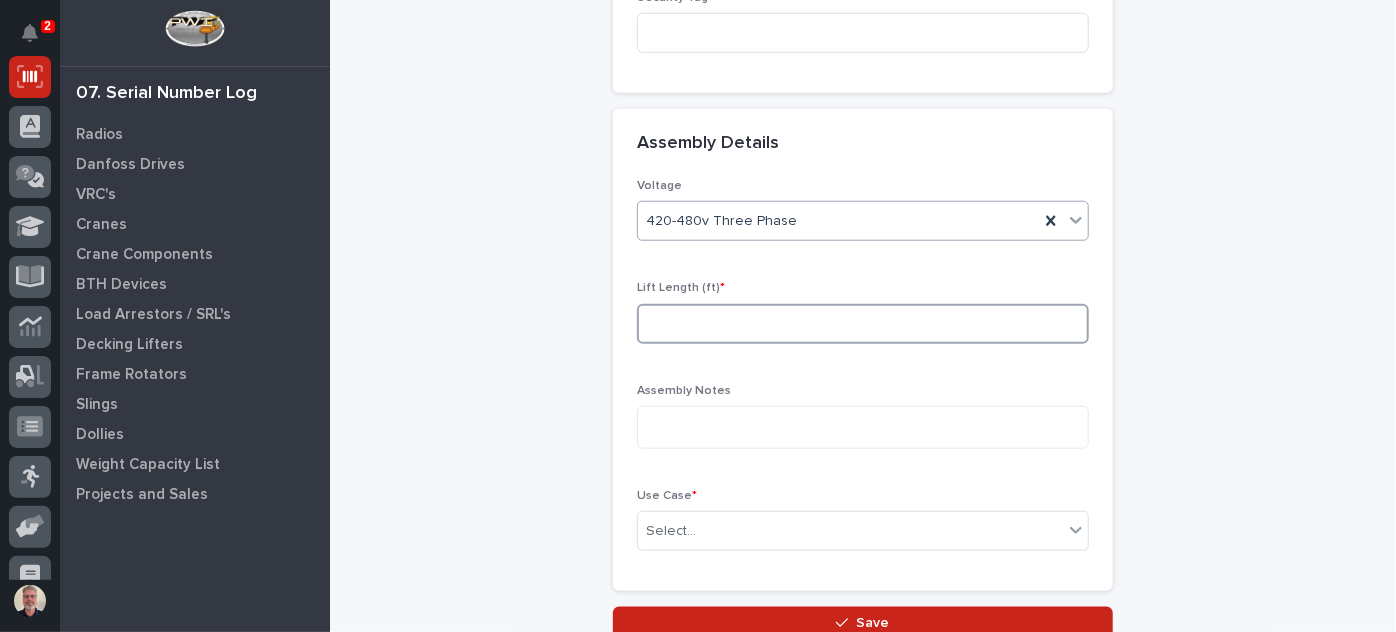 click at bounding box center [863, 324] 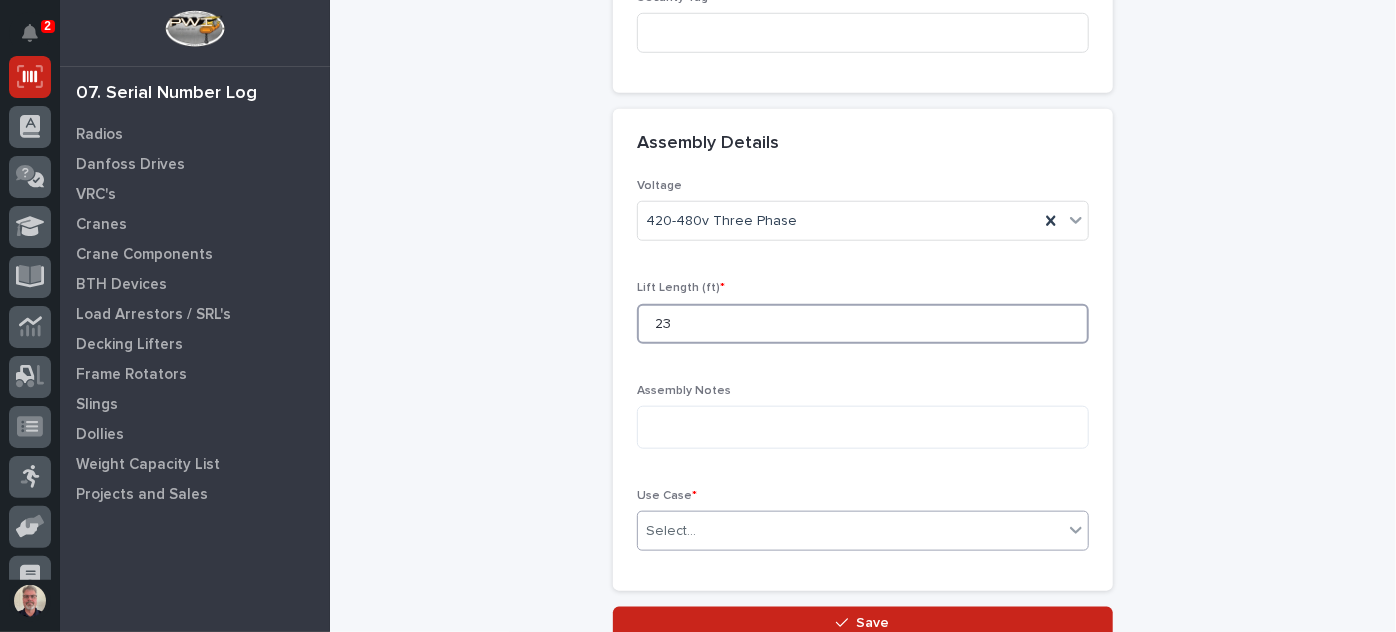 type on "23" 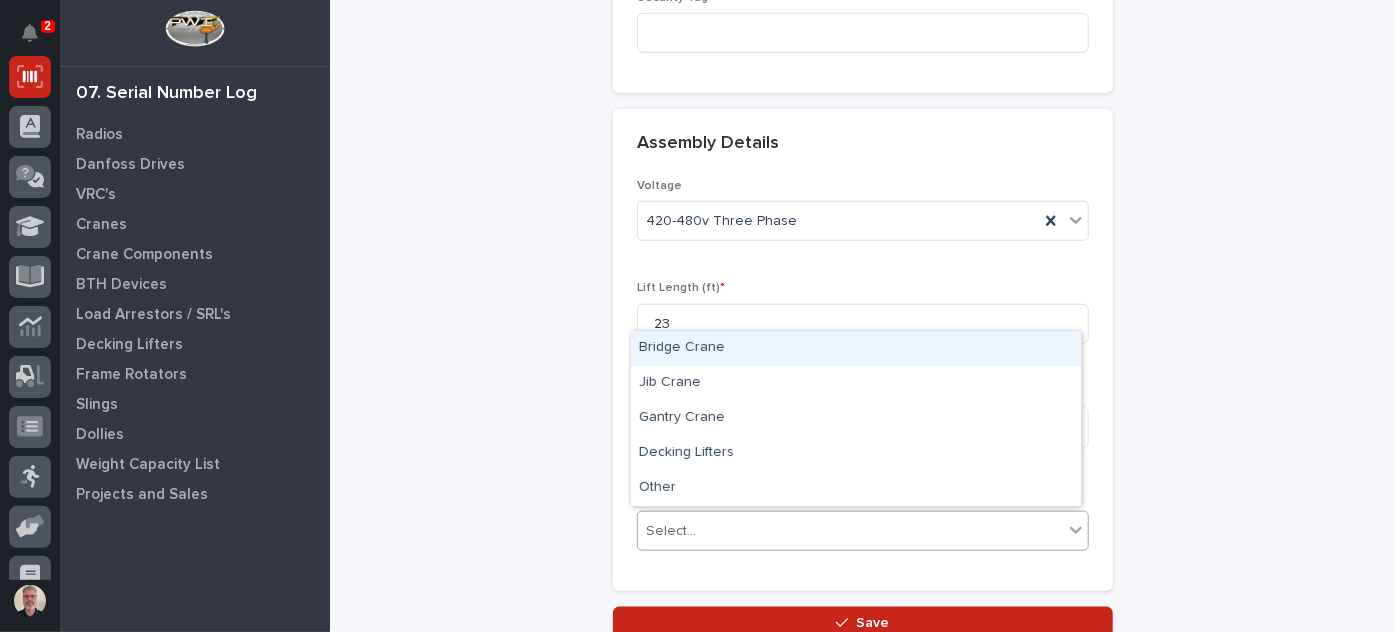 click at bounding box center (1076, 530) 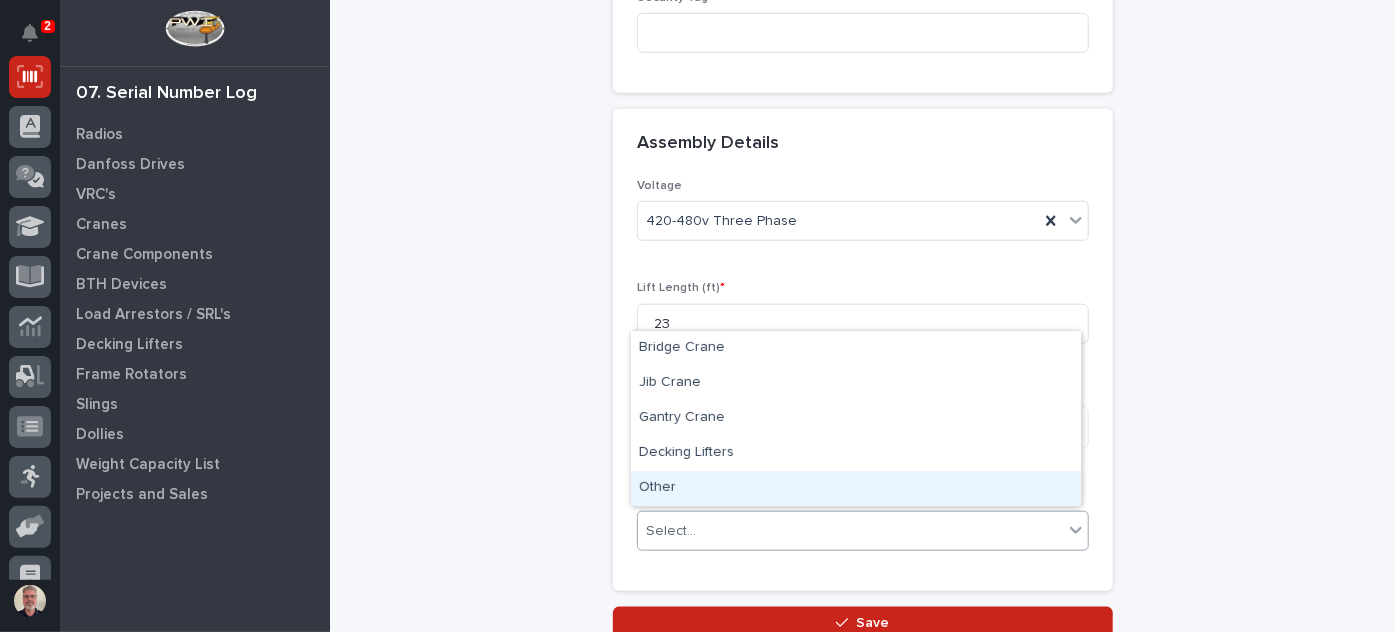 click on "Other" at bounding box center [856, 488] 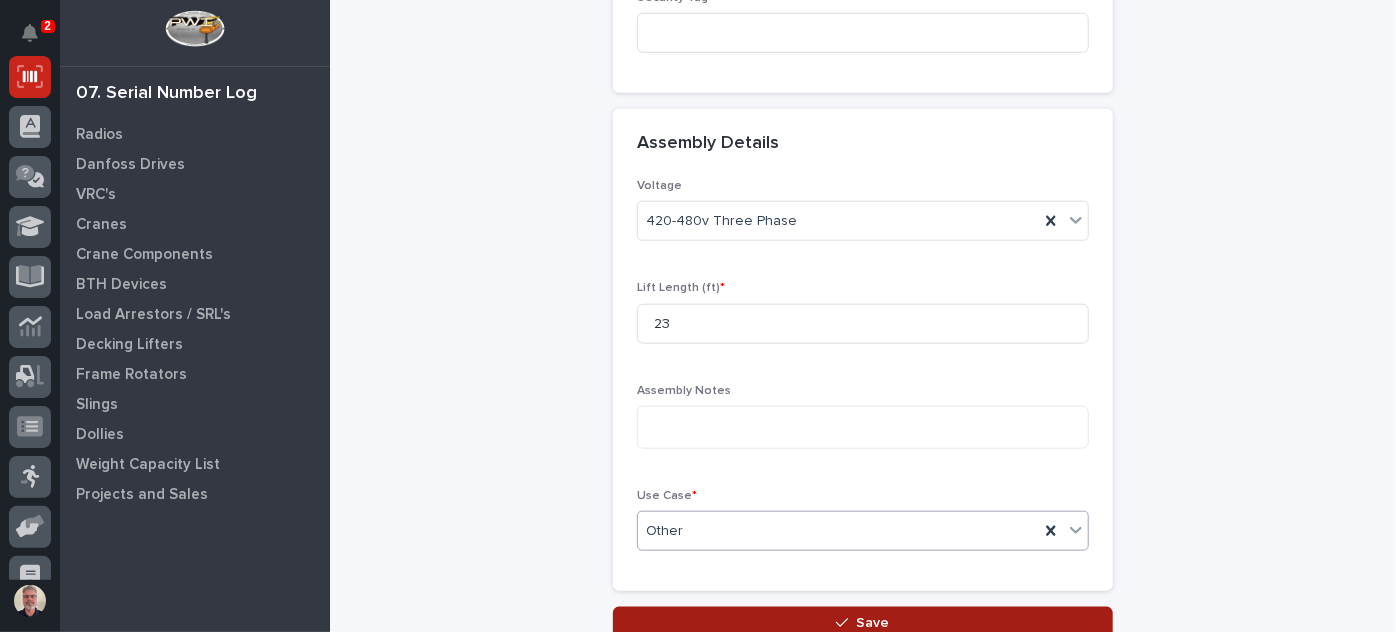 click on "Save" at bounding box center (863, 623) 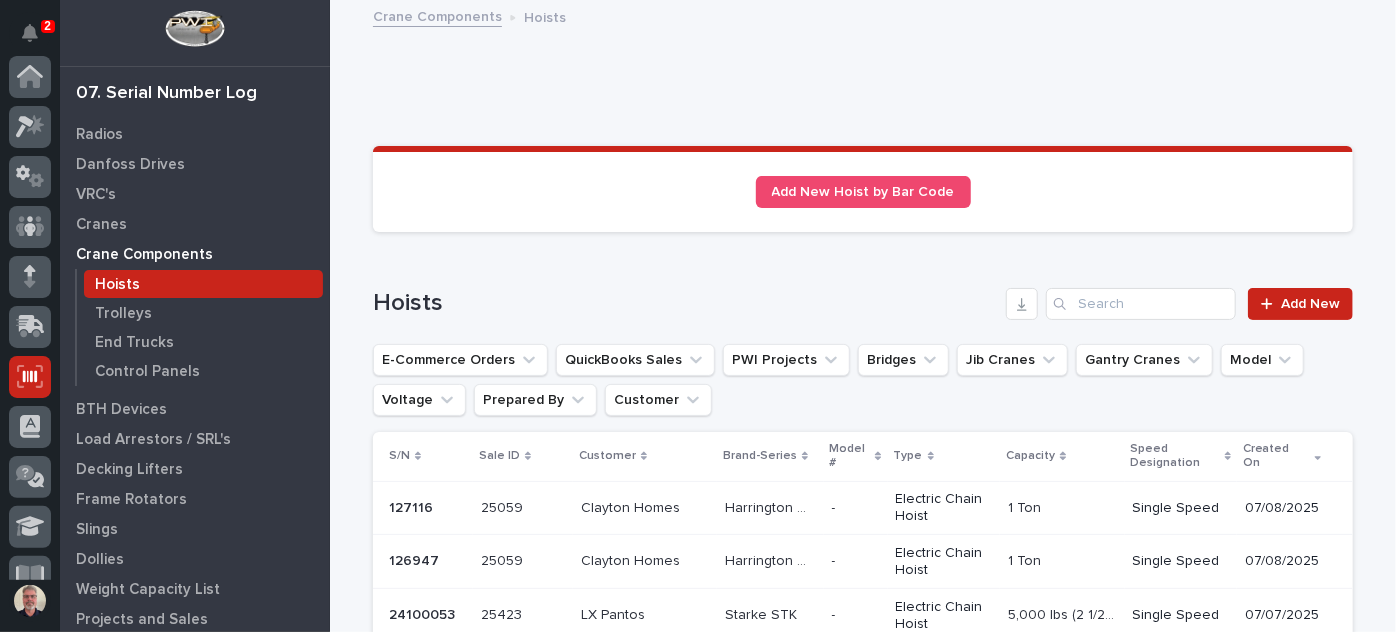 scroll, scrollTop: 300, scrollLeft: 0, axis: vertical 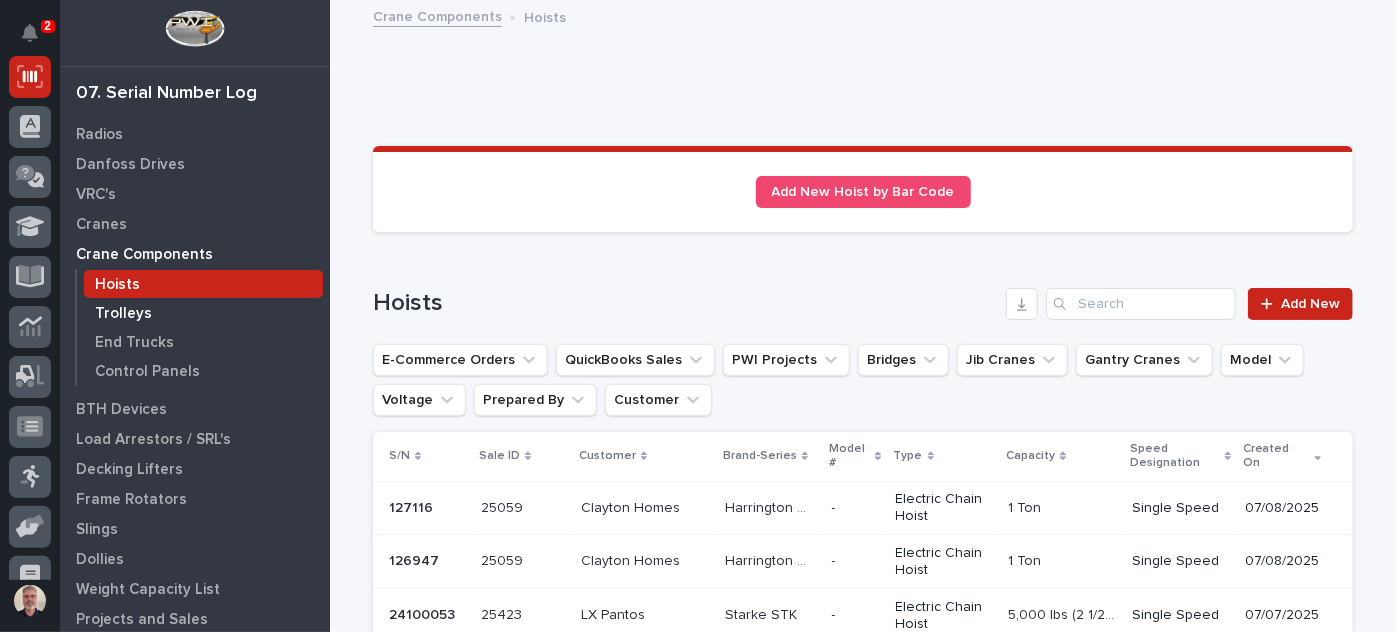click on "Trolleys" at bounding box center [203, 313] 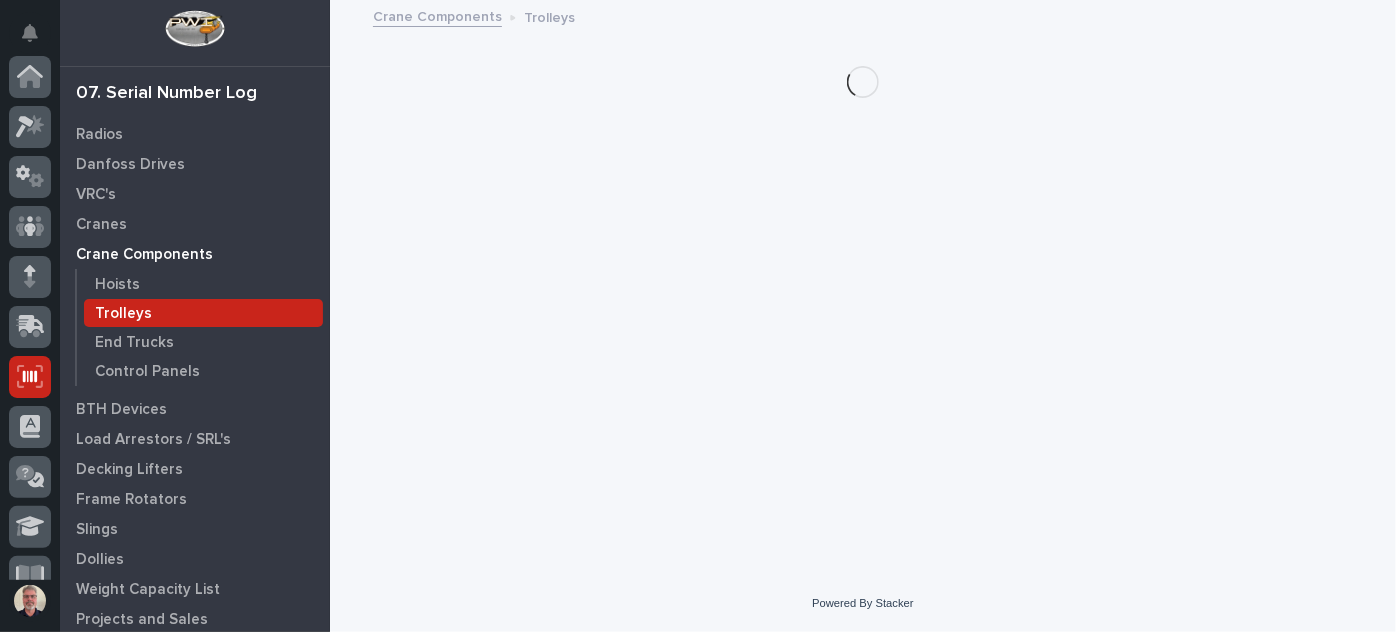 scroll, scrollTop: 300, scrollLeft: 0, axis: vertical 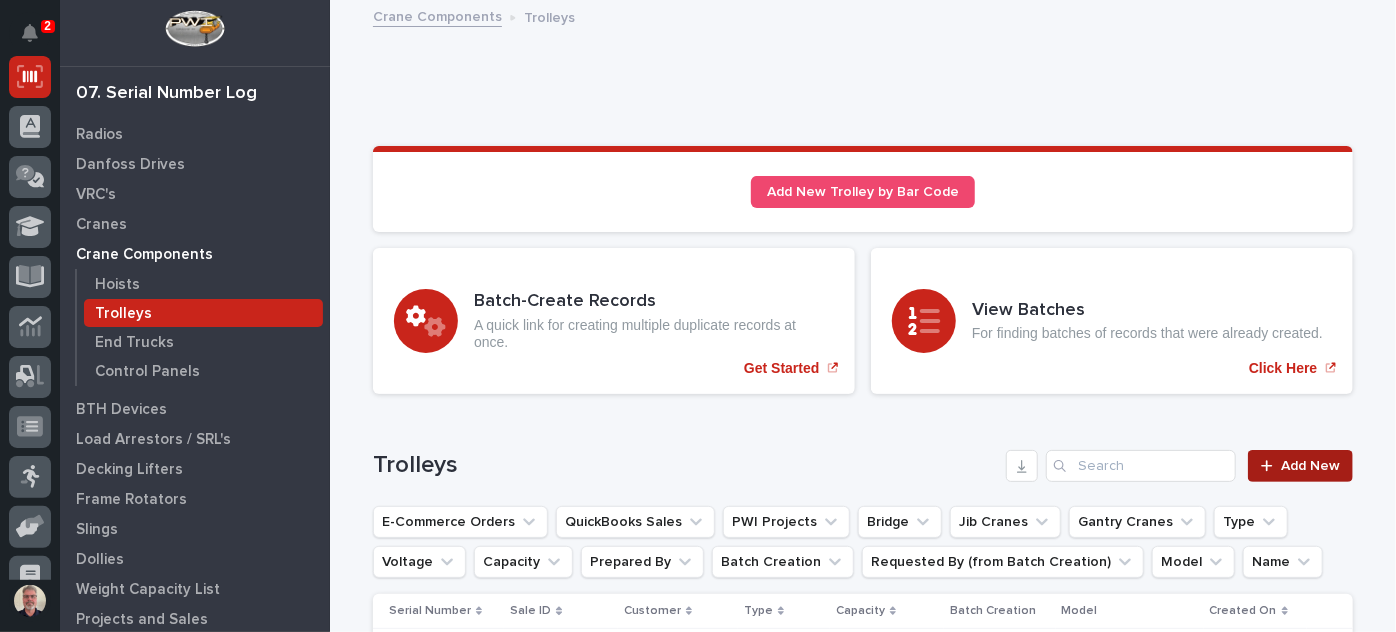 click on "Add New" at bounding box center (1310, 466) 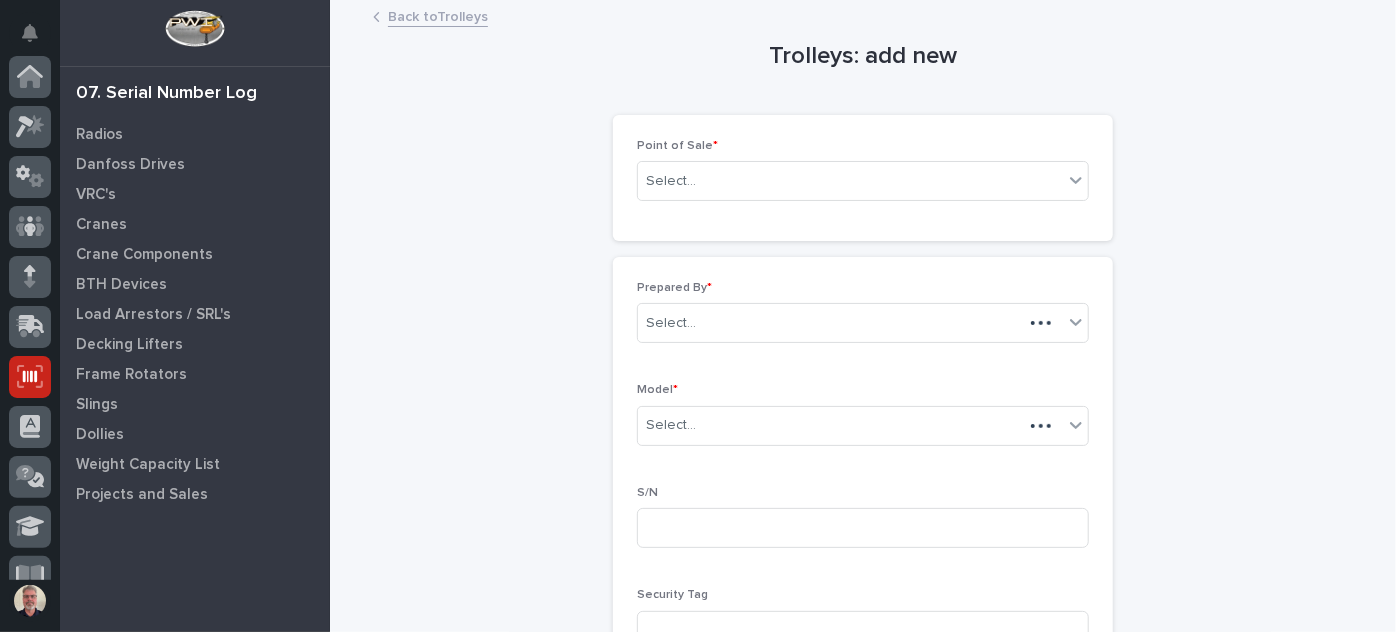 scroll, scrollTop: 300, scrollLeft: 0, axis: vertical 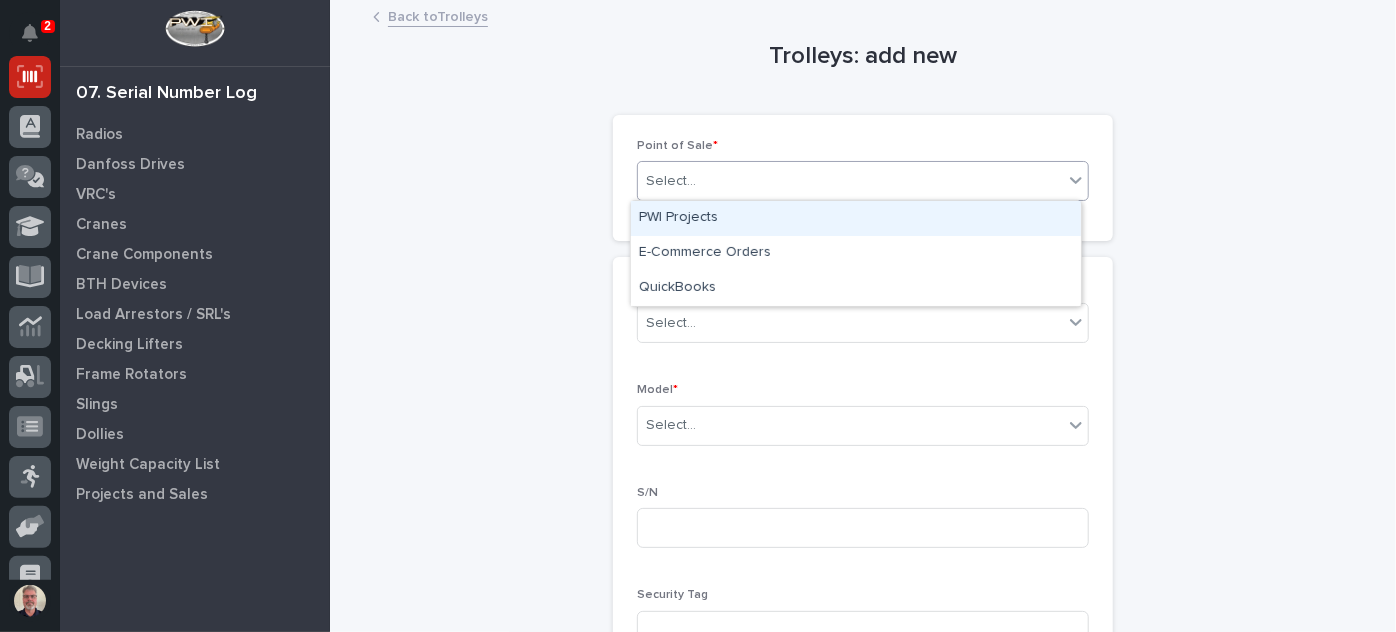 click at bounding box center (1076, 180) 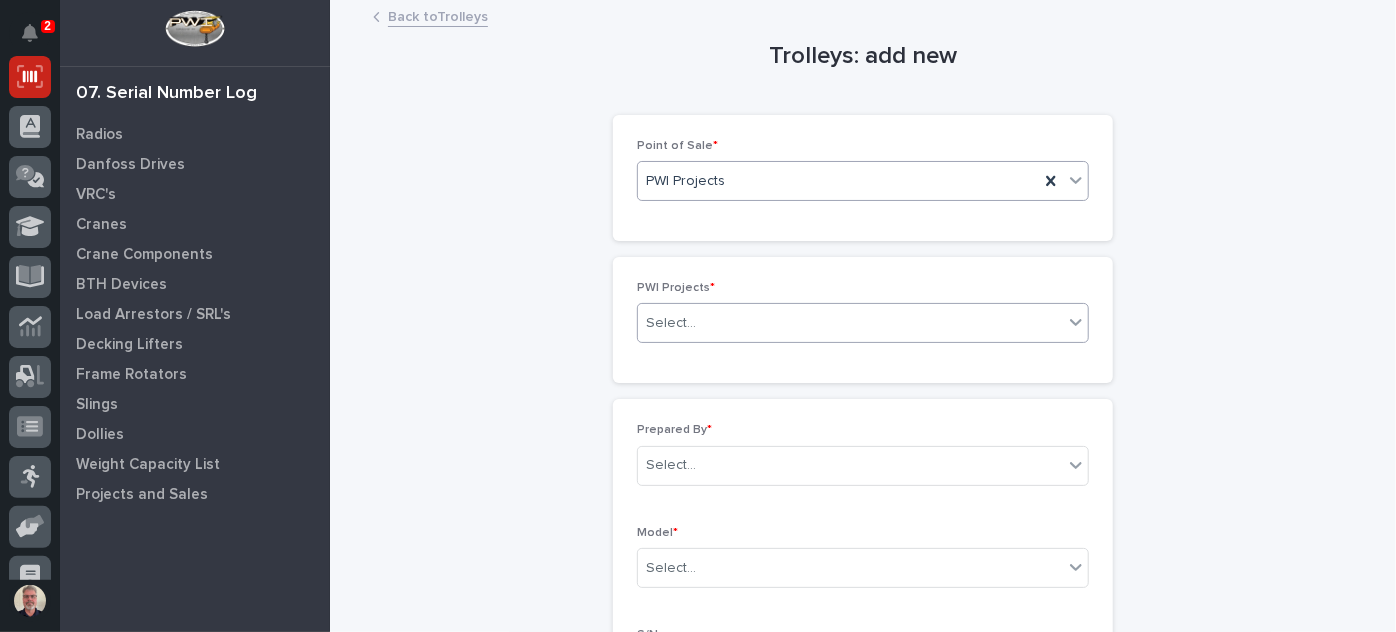 click on "Select..." at bounding box center (850, 323) 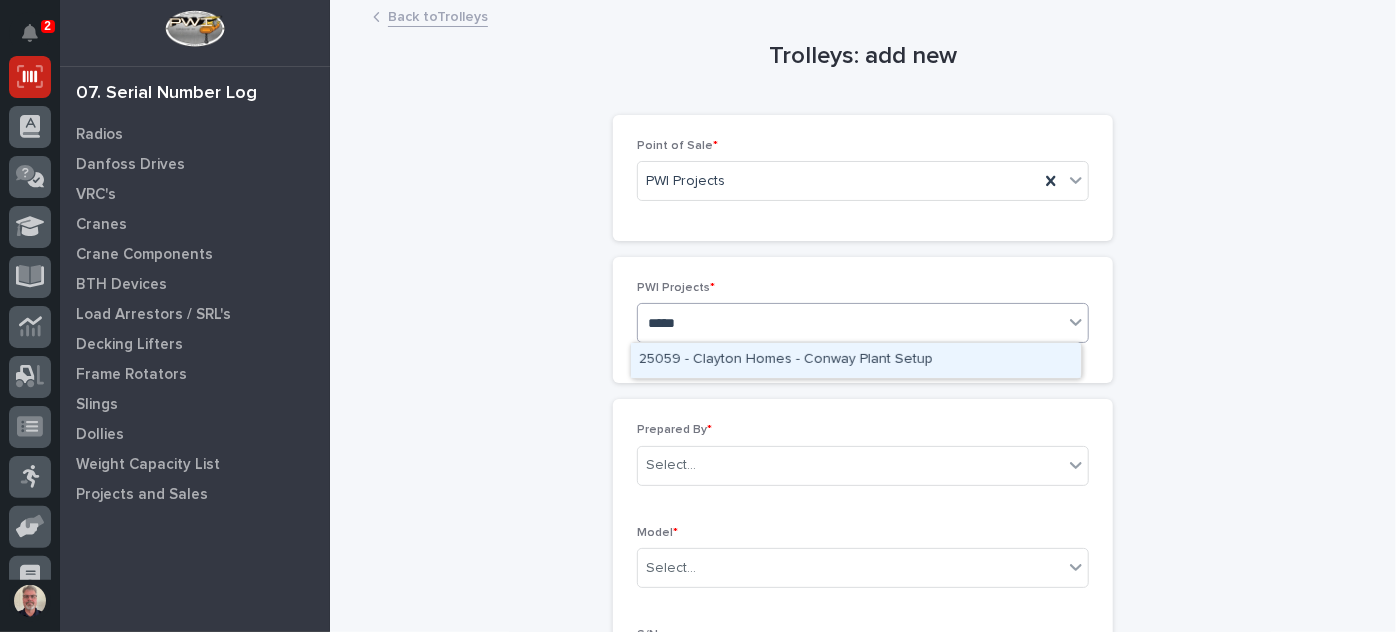 click on "25059 - Clayton Homes - Conway Plant Setup" at bounding box center (856, 360) 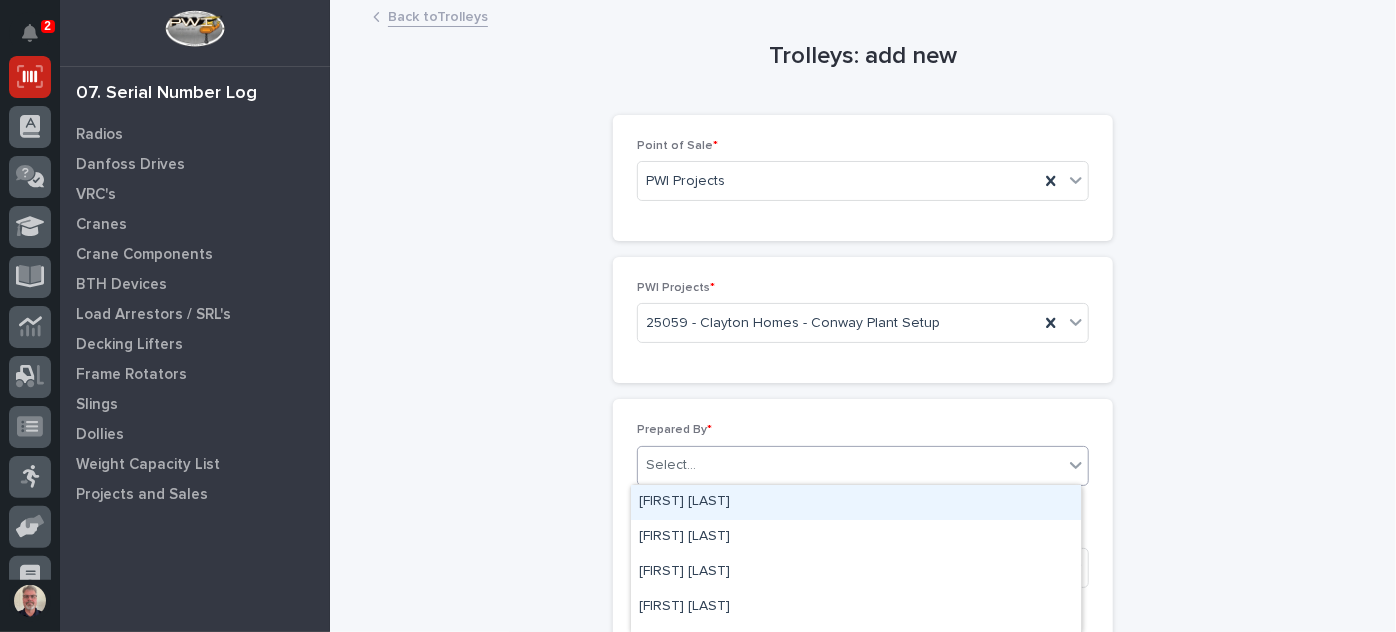 click on "Select..." at bounding box center (850, 465) 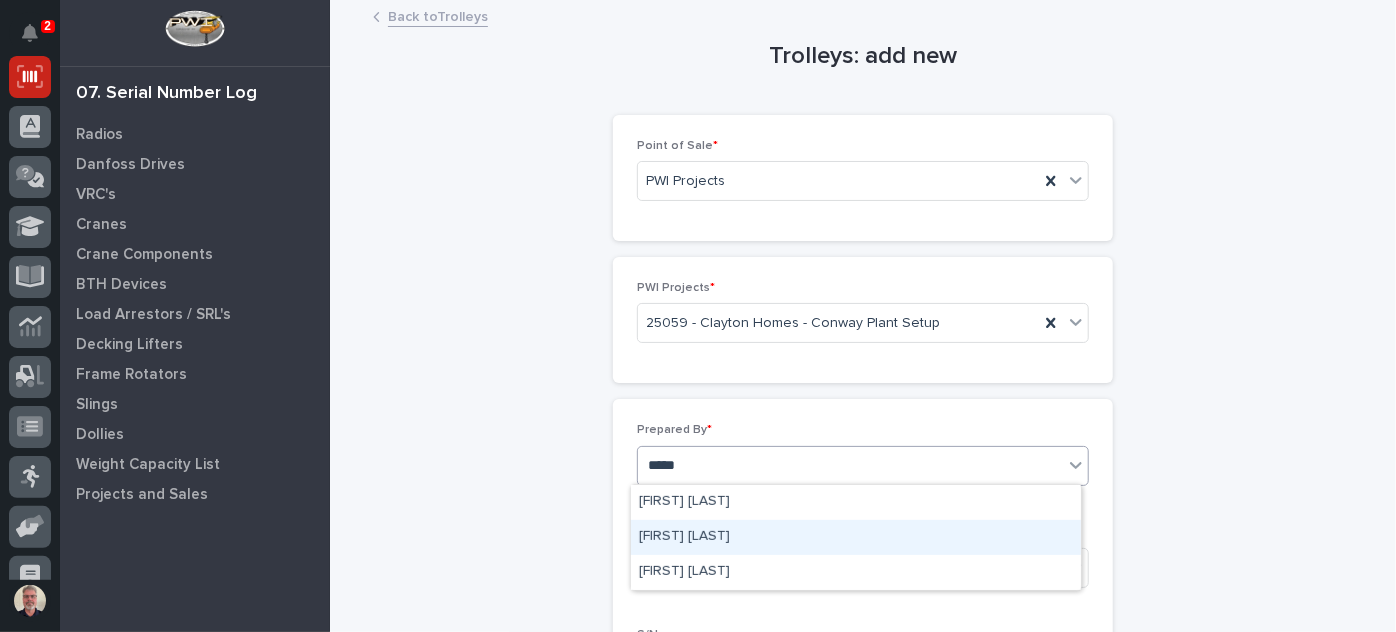 click on "[FIRST] [LAST]" at bounding box center (856, 537) 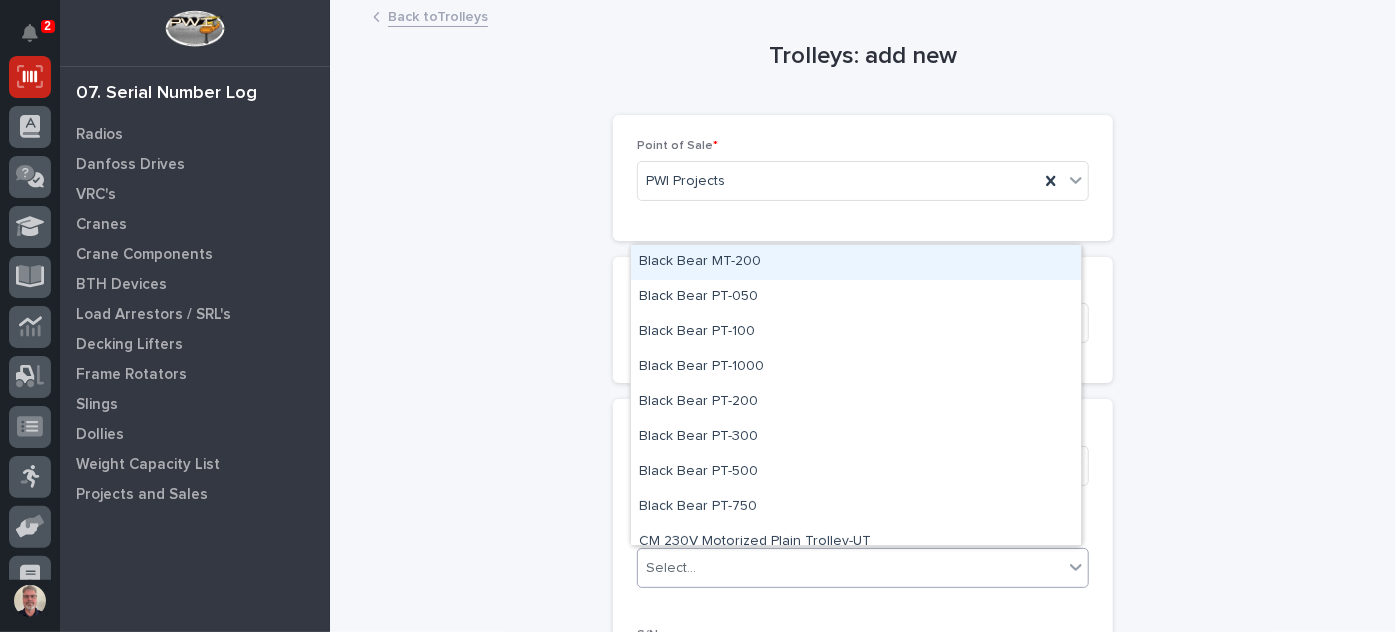 click on "Select..." at bounding box center (850, 568) 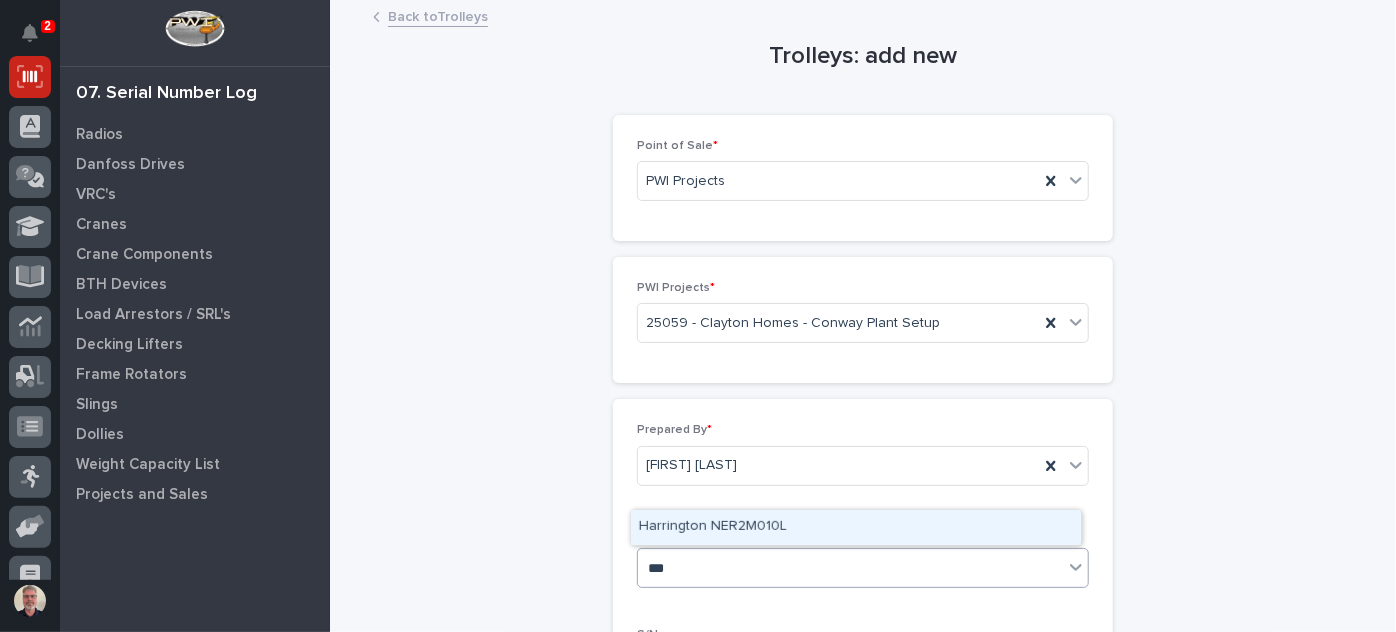 click on "Harrington NER2M010L" at bounding box center [856, 527] 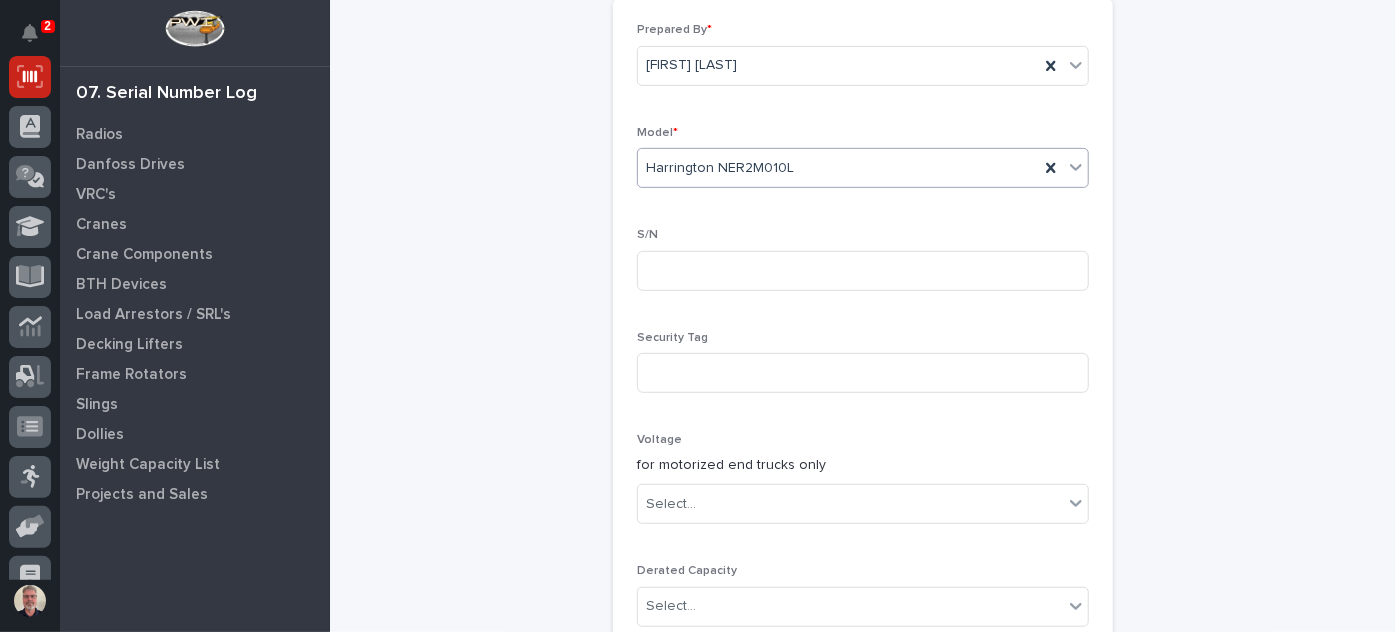 scroll, scrollTop: 475, scrollLeft: 0, axis: vertical 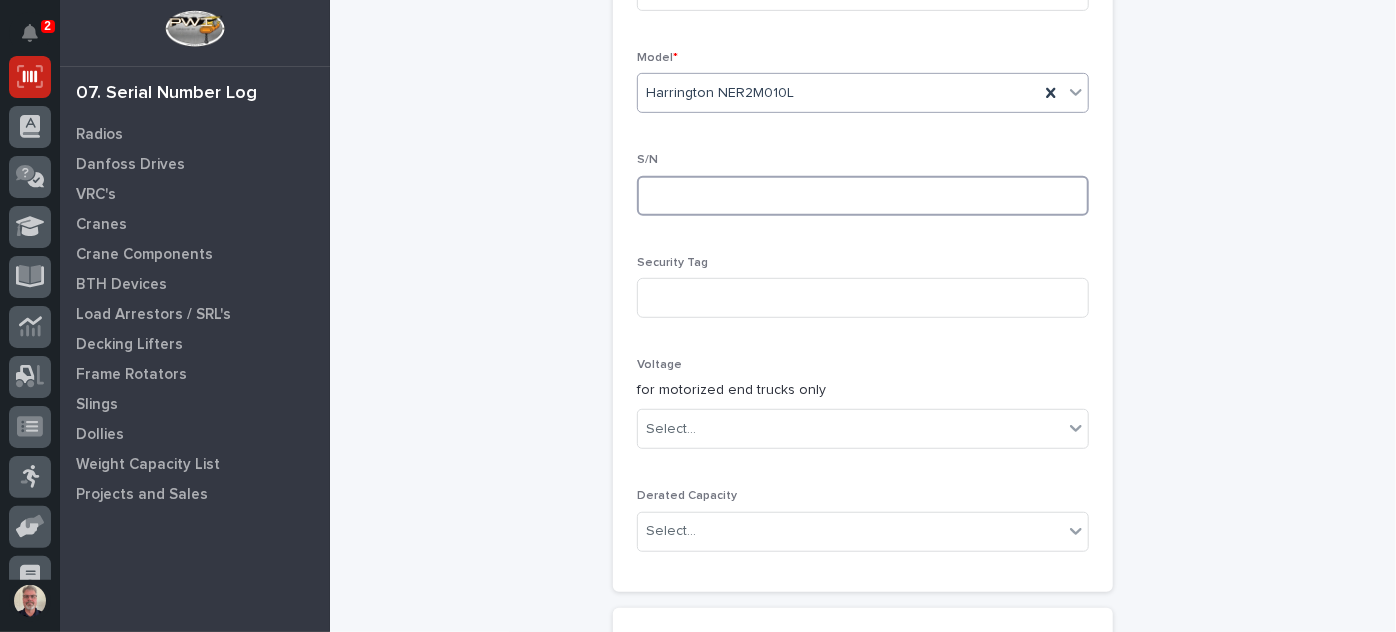 click at bounding box center (863, 196) 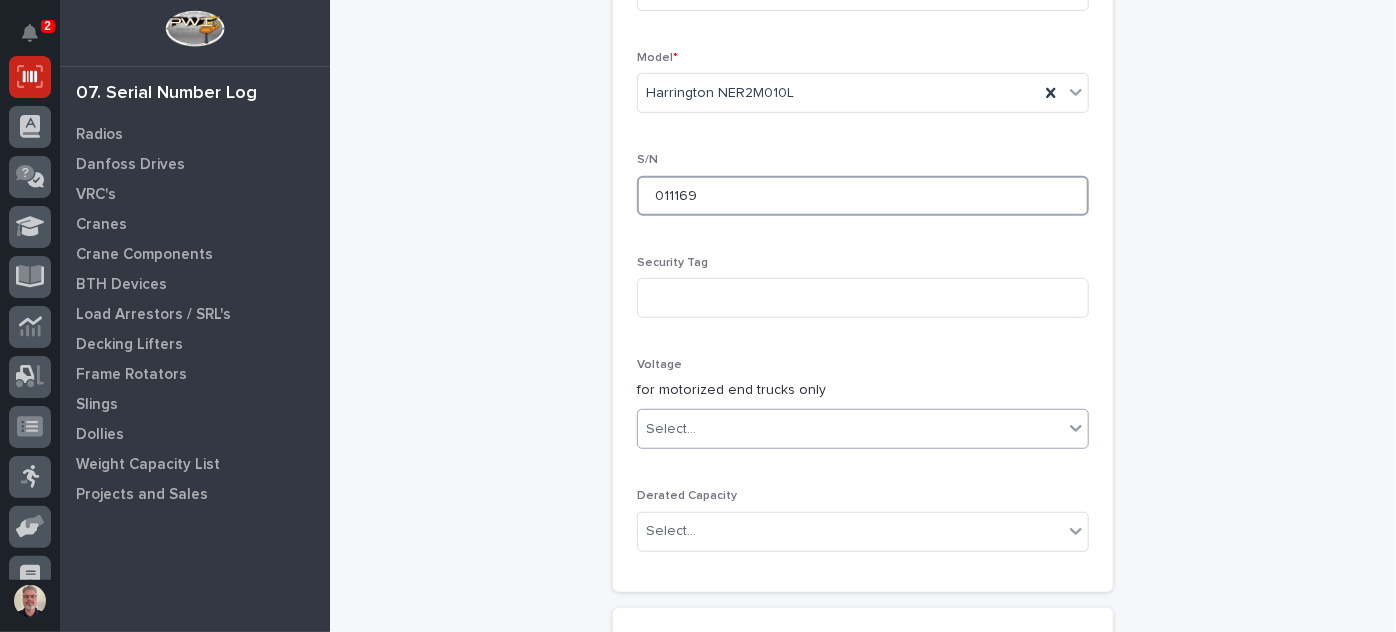 type on "011169" 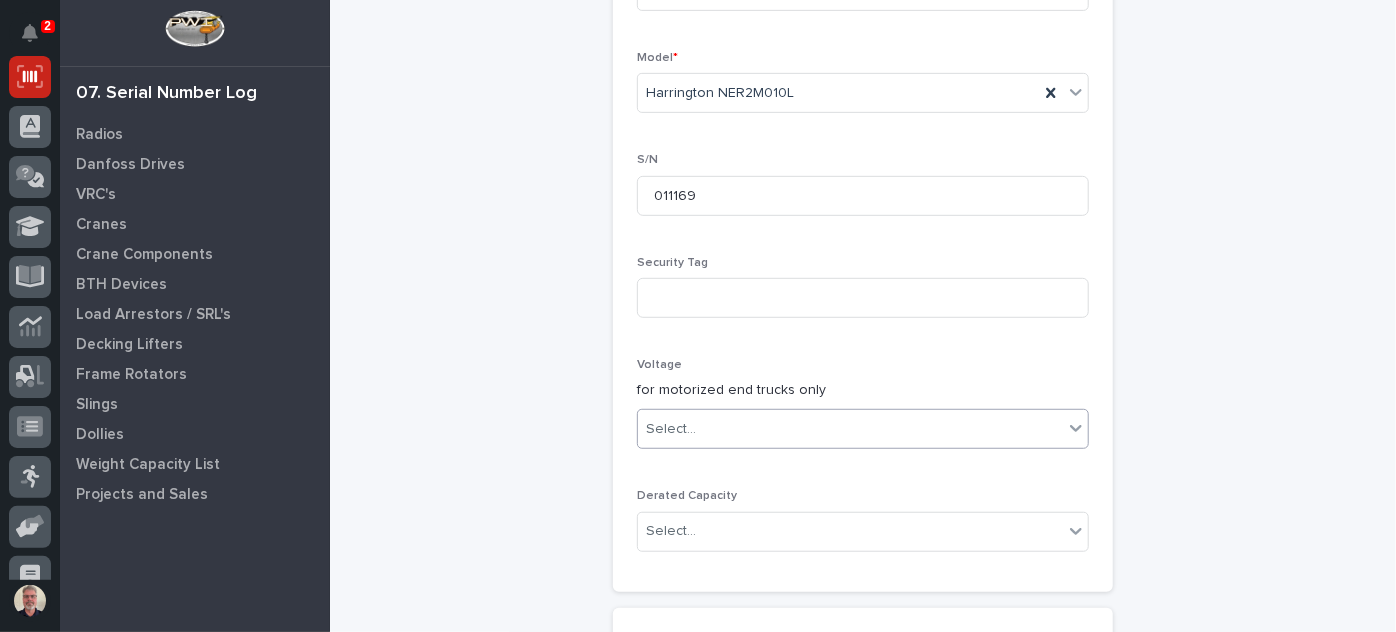 click on "Select..." at bounding box center (850, 429) 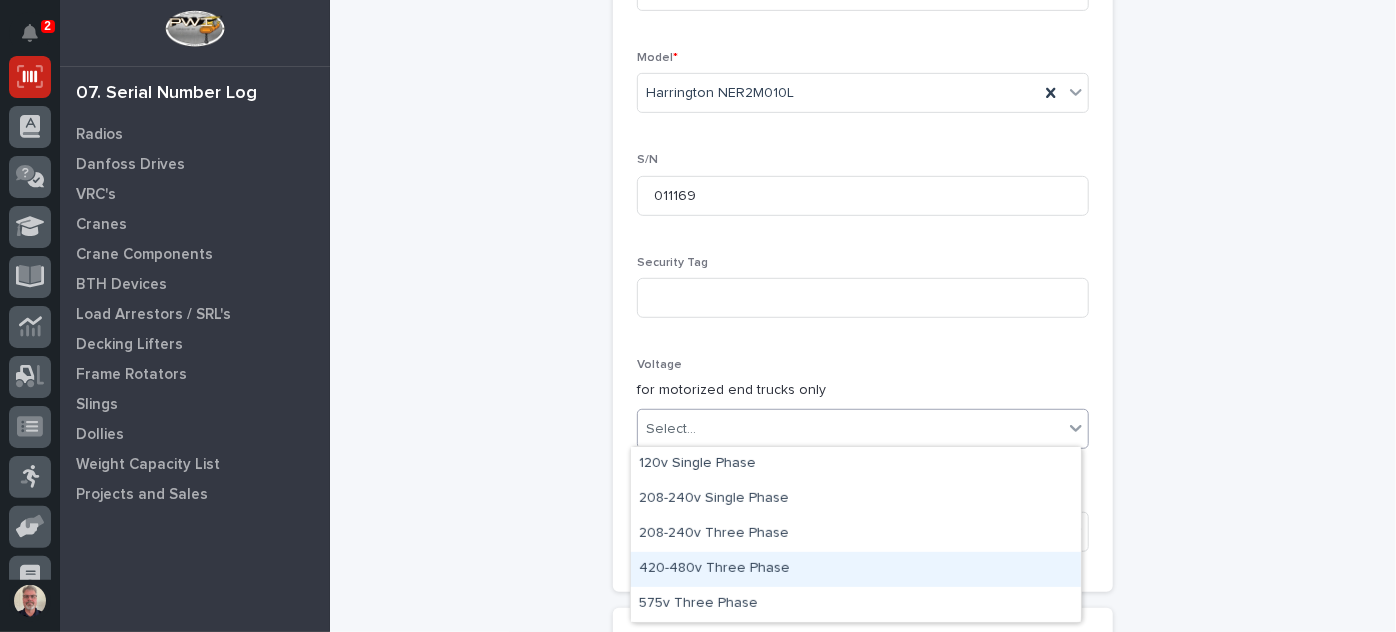 click on "420-480v Three Phase" at bounding box center (856, 569) 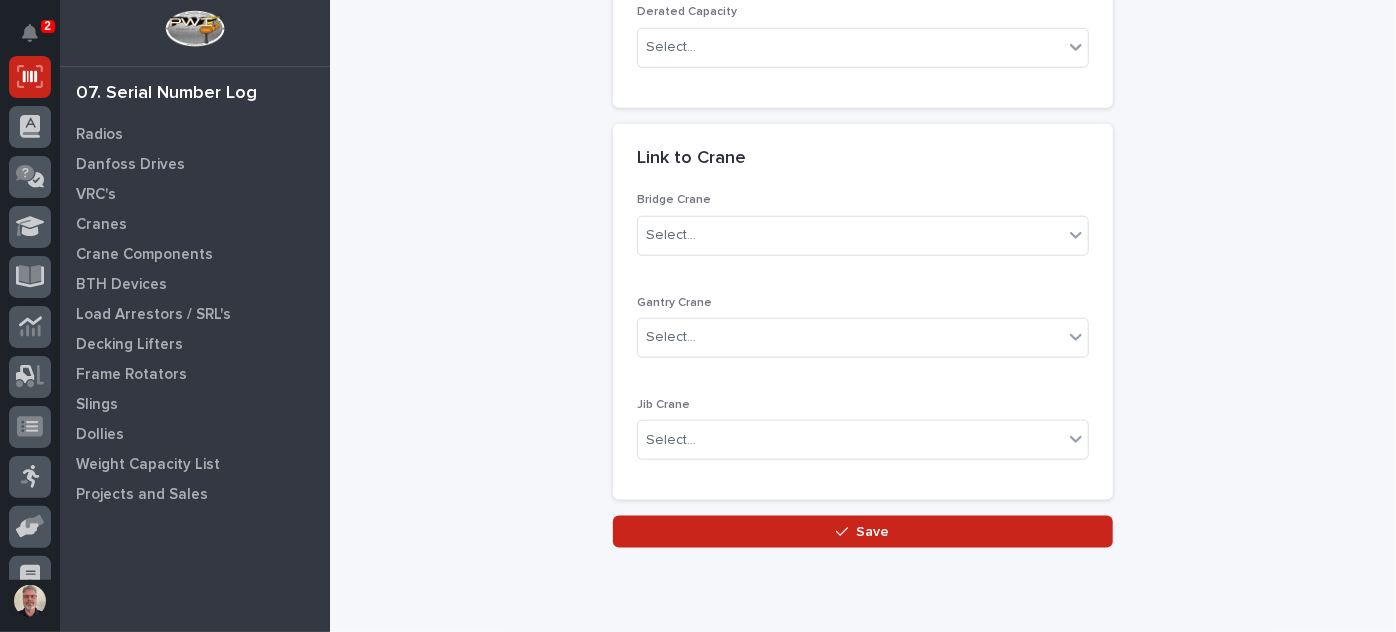 scroll, scrollTop: 963, scrollLeft: 0, axis: vertical 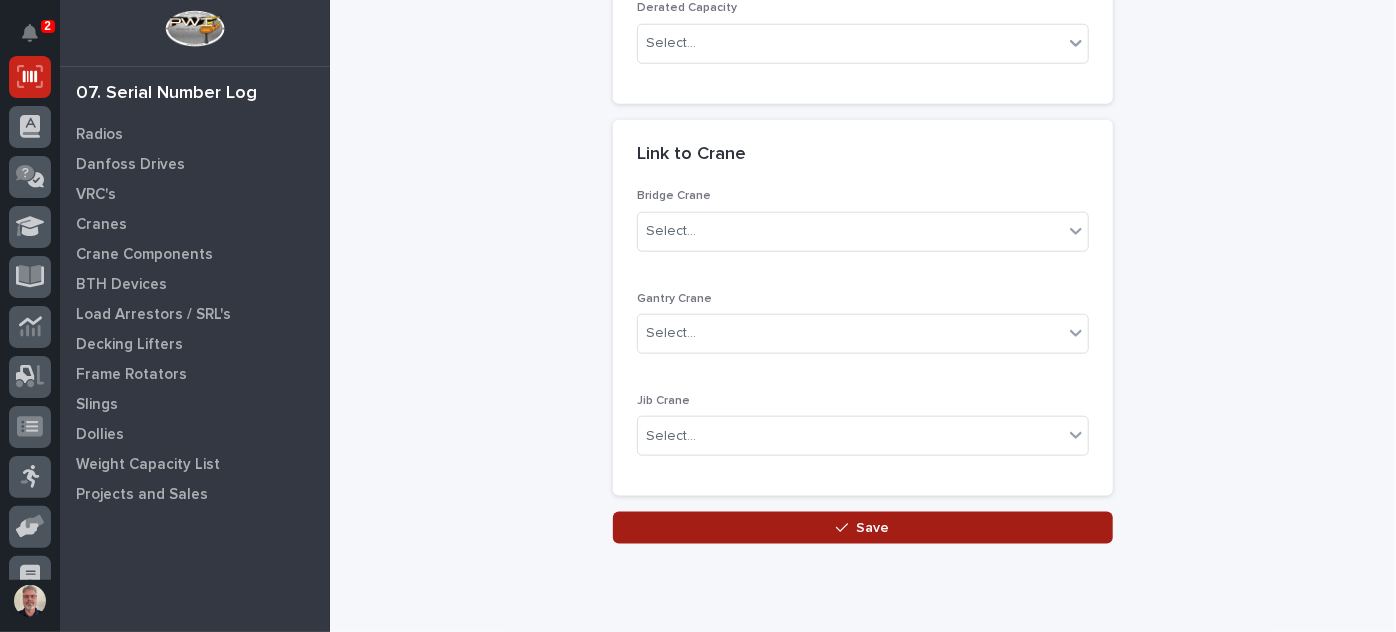 click on "Save" at bounding box center [863, 528] 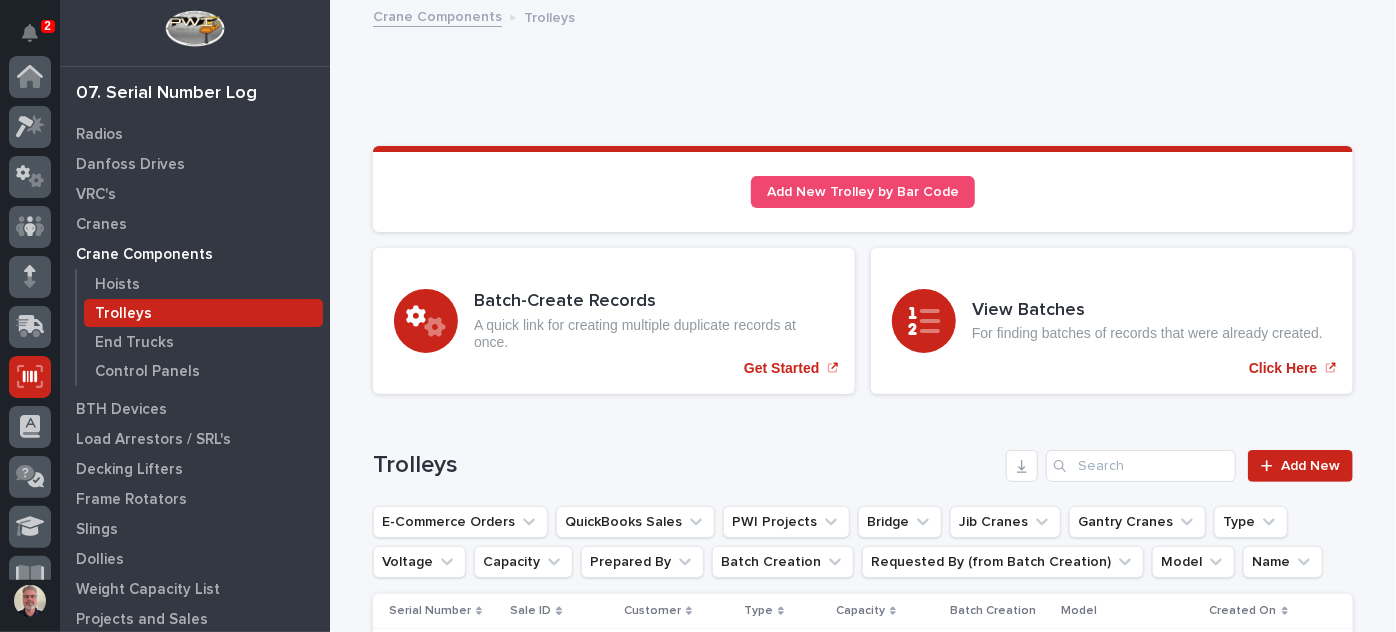 scroll, scrollTop: 300, scrollLeft: 0, axis: vertical 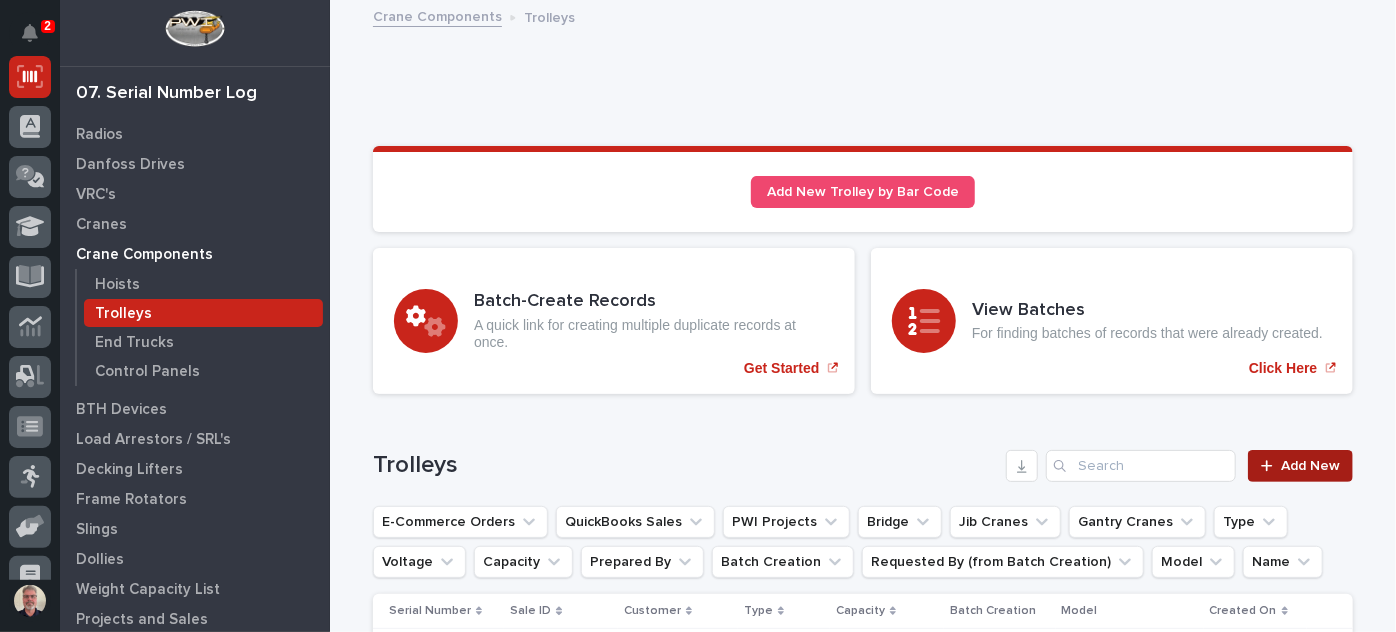 click on "Add New" at bounding box center (1310, 466) 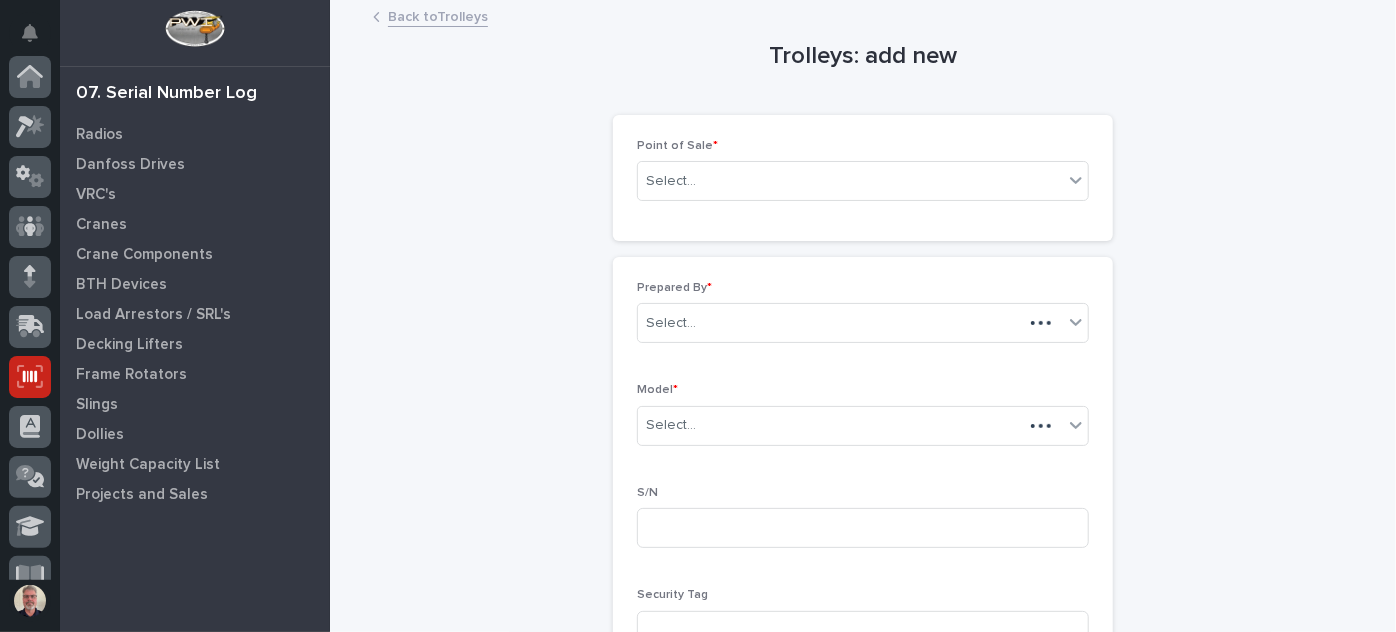 scroll, scrollTop: 300, scrollLeft: 0, axis: vertical 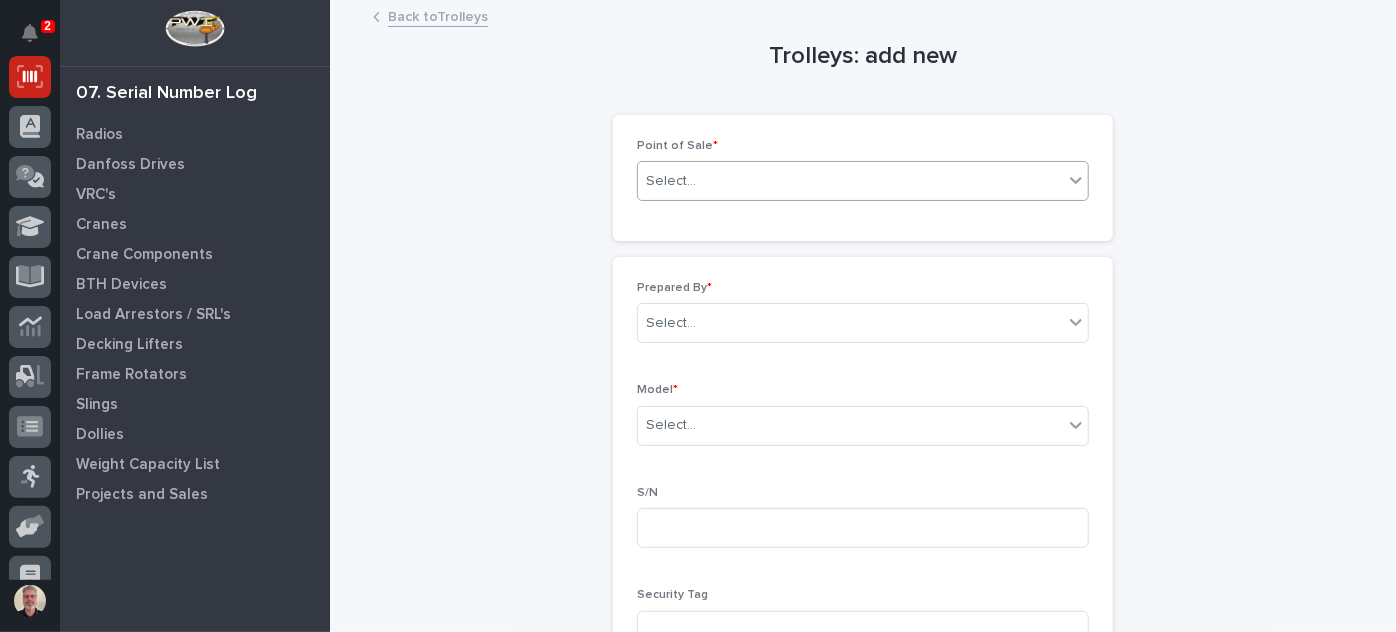 click at bounding box center [1076, 180] 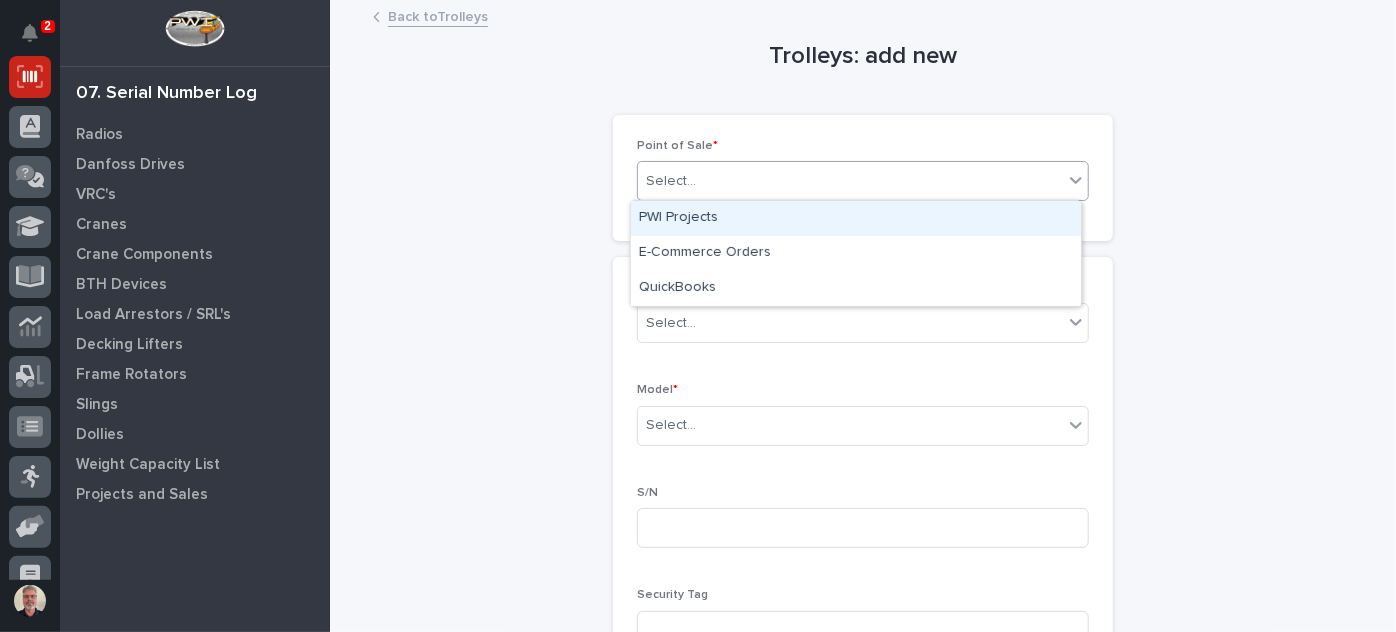 click on "PWI Projects" at bounding box center (856, 218) 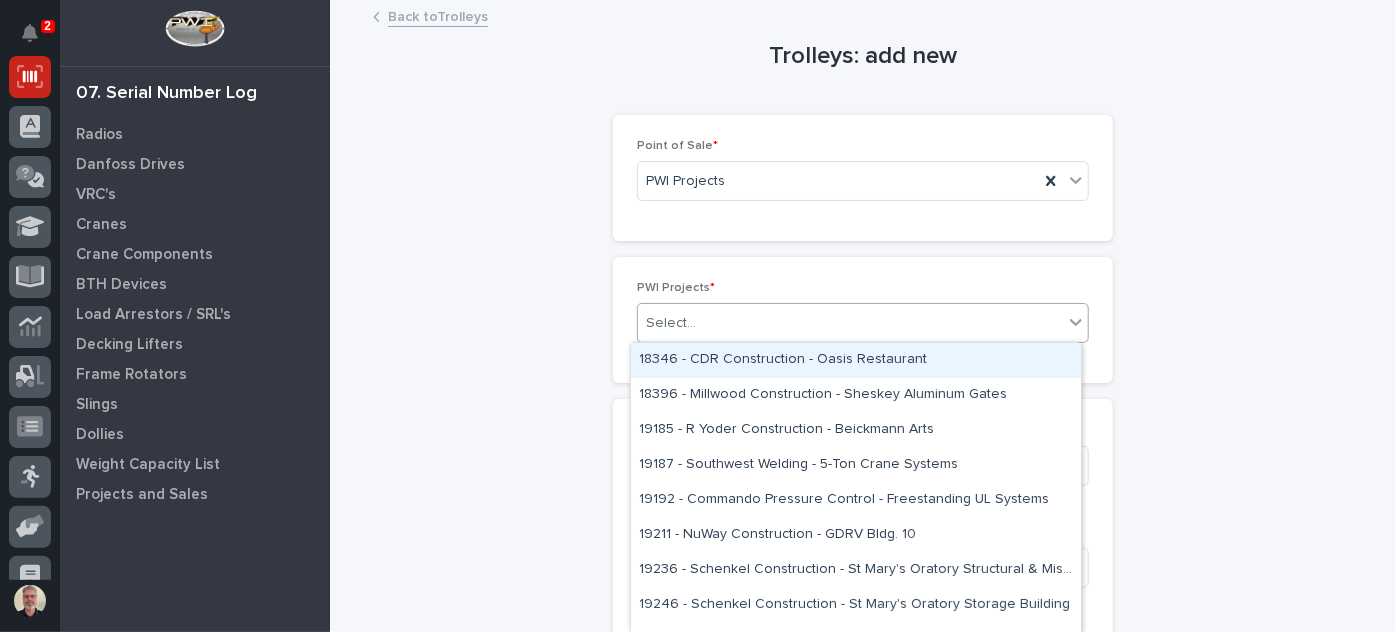 click on "Select..." at bounding box center (850, 323) 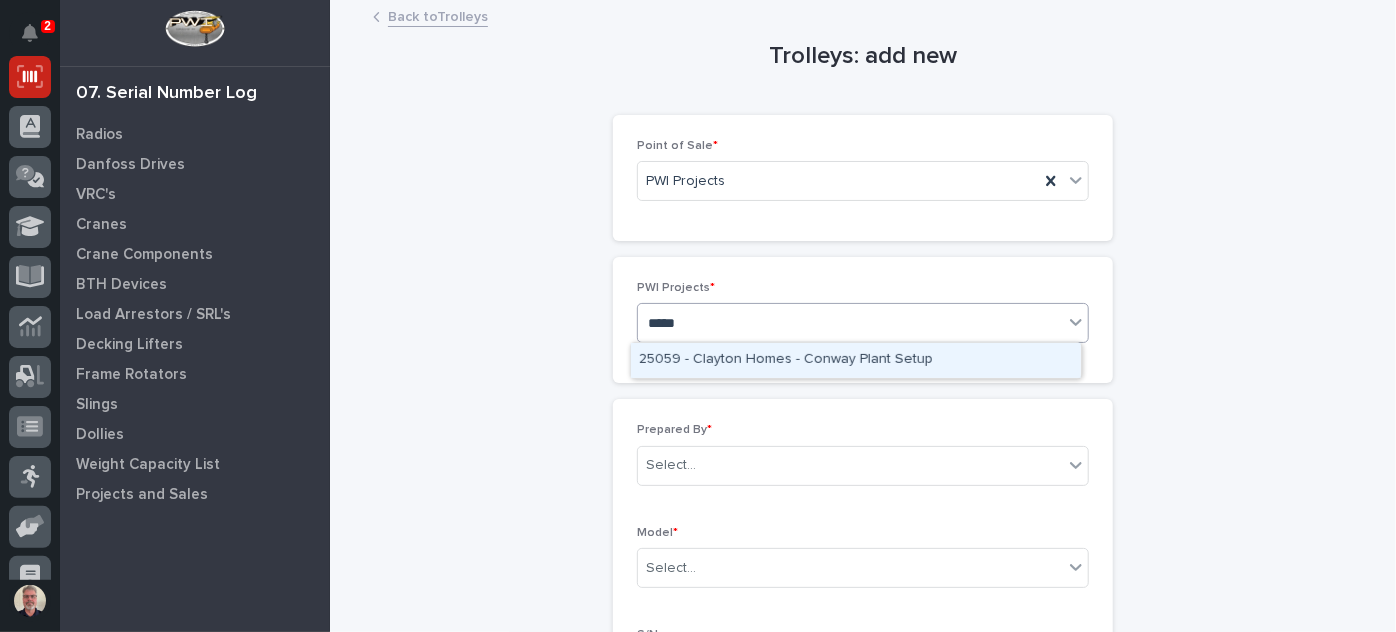 click on "25059 - Clayton Homes - Conway Plant Setup" at bounding box center (856, 360) 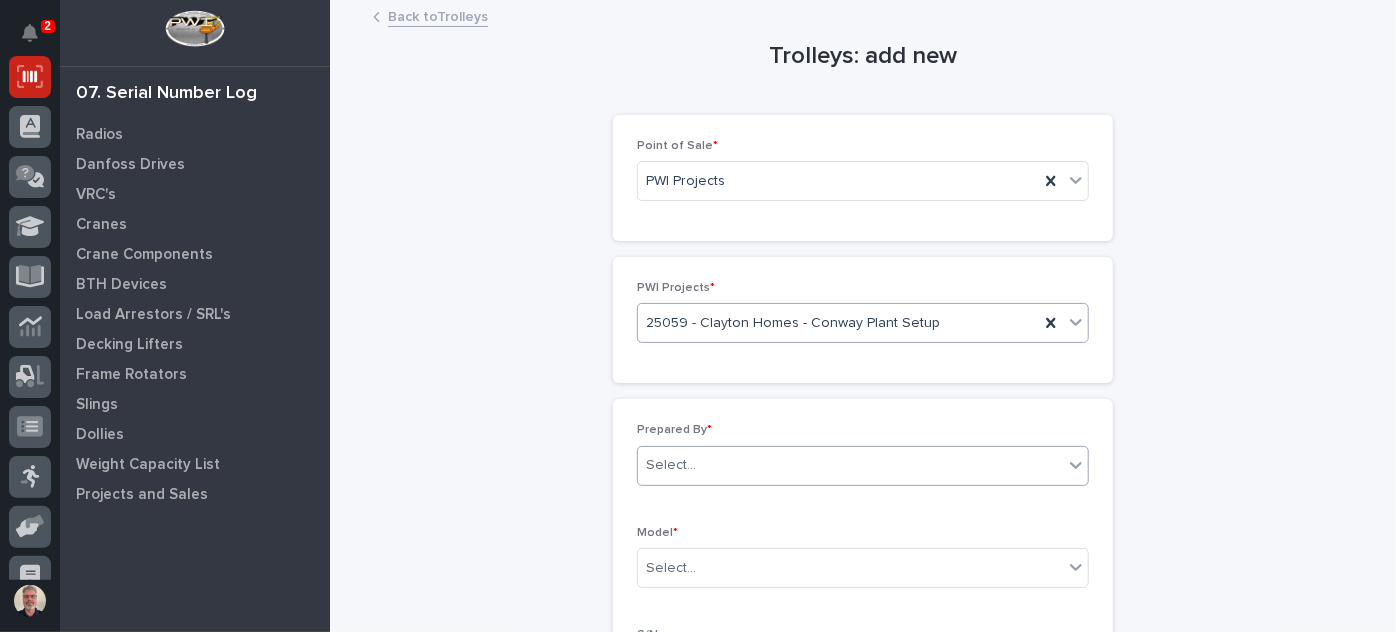 click on "Select..." at bounding box center (850, 465) 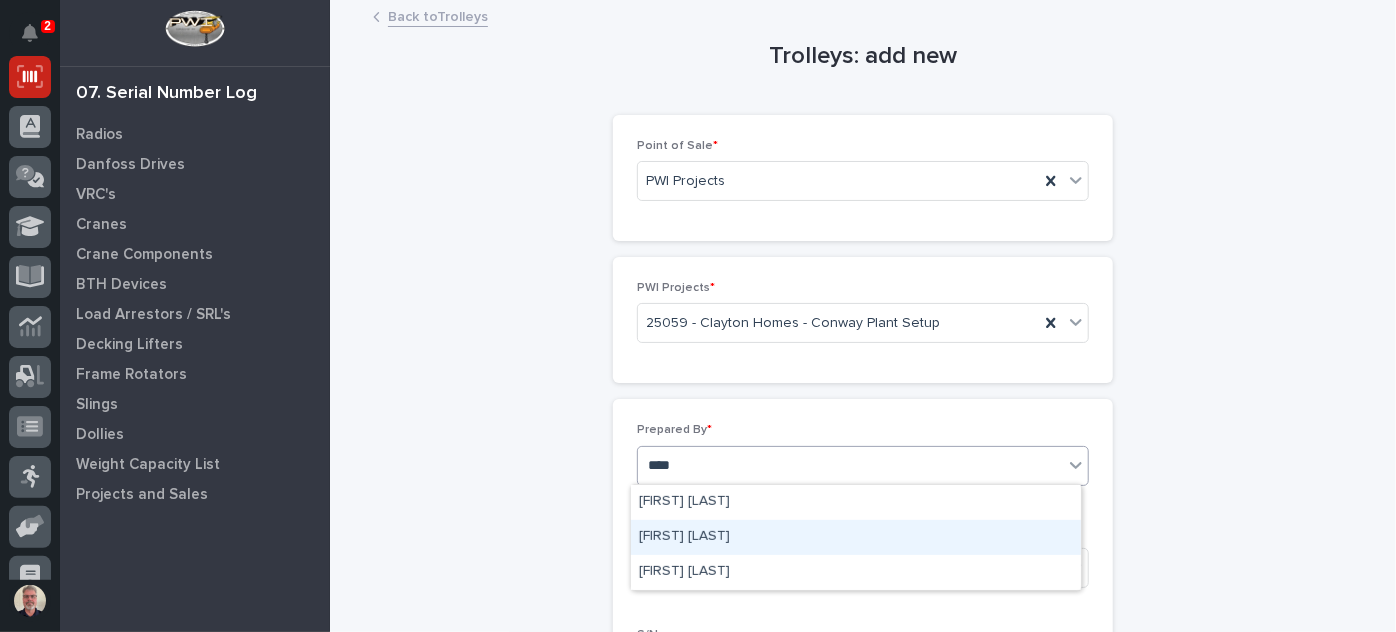 click on "[FIRST] [LAST]" at bounding box center (856, 537) 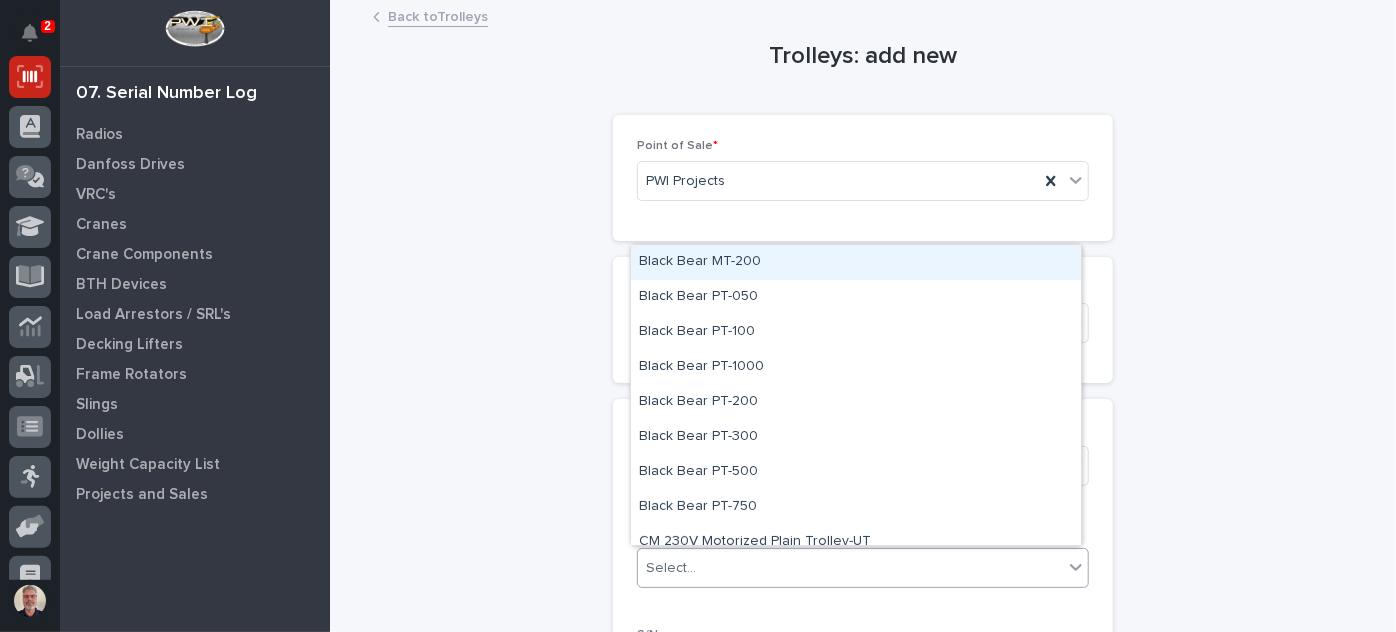 click on "Select..." at bounding box center [850, 568] 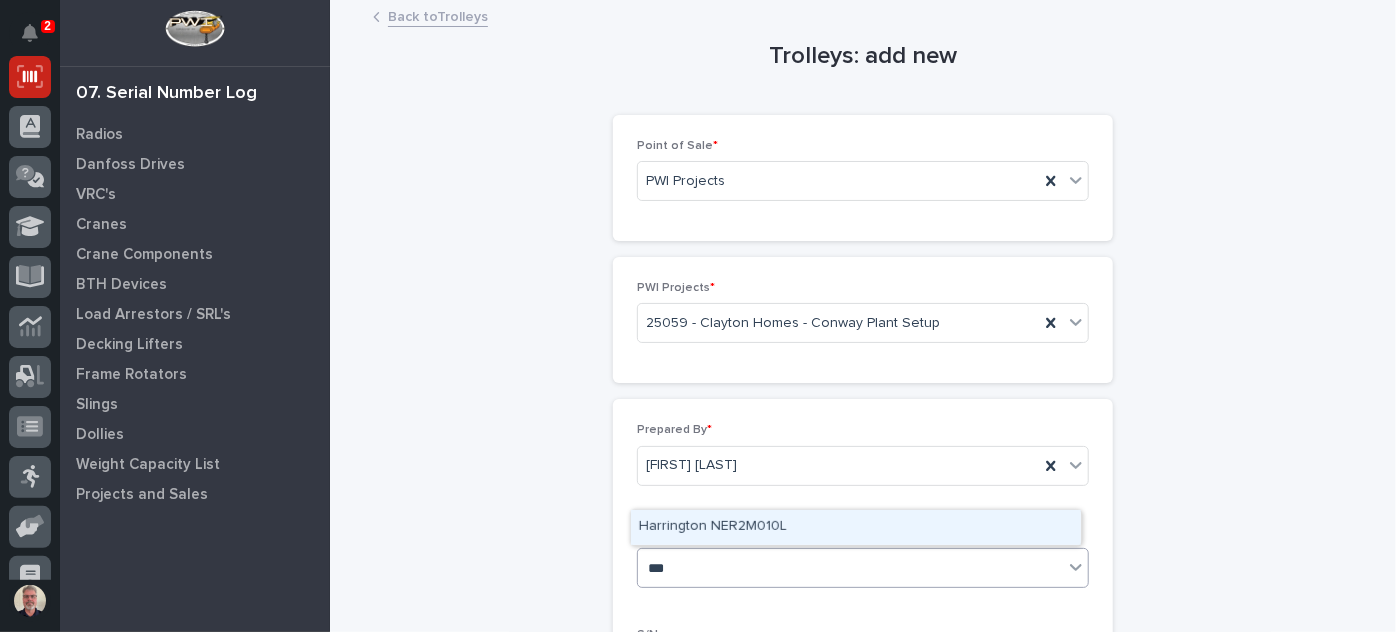 click on "Harrington NER2M010L" at bounding box center (856, 527) 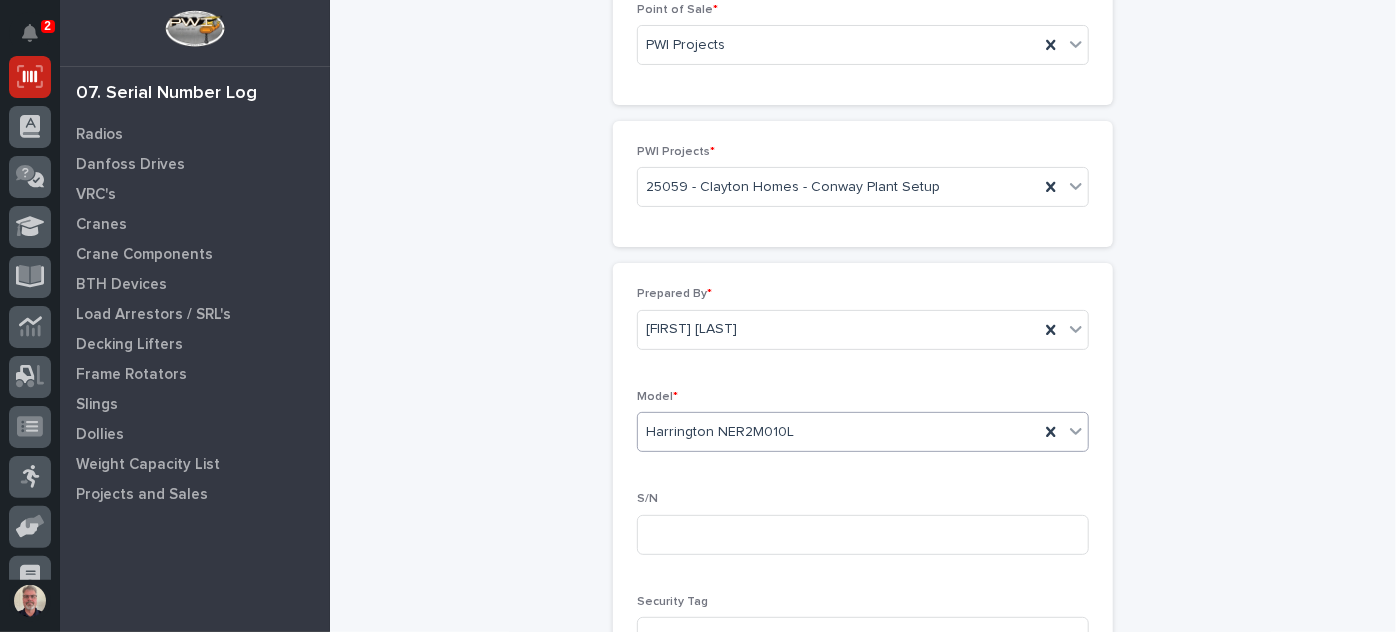 scroll, scrollTop: 145, scrollLeft: 0, axis: vertical 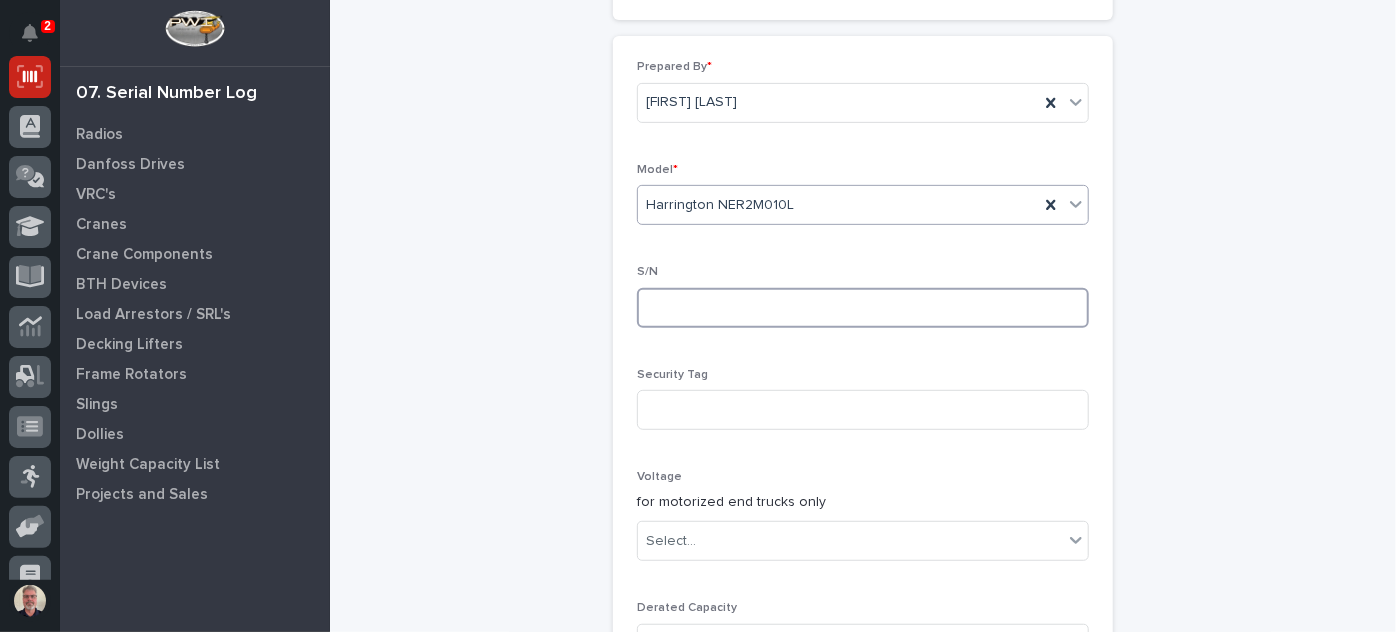 click at bounding box center (863, 308) 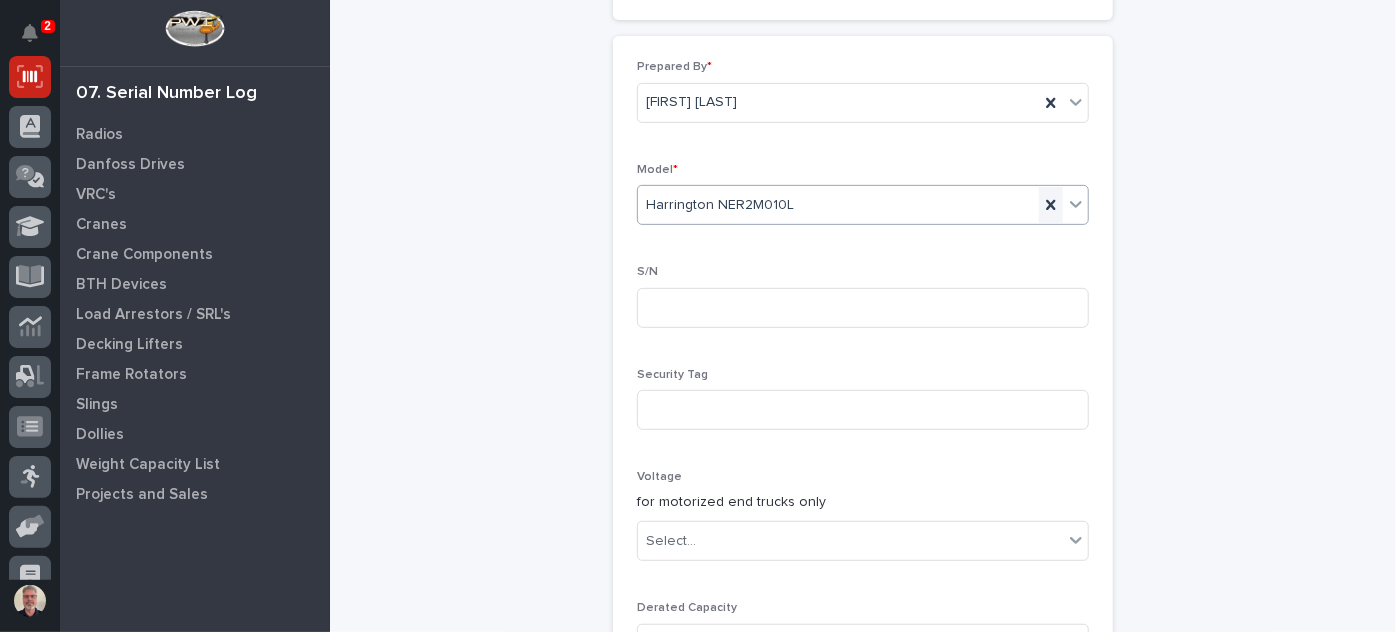 click at bounding box center (1050, 205) 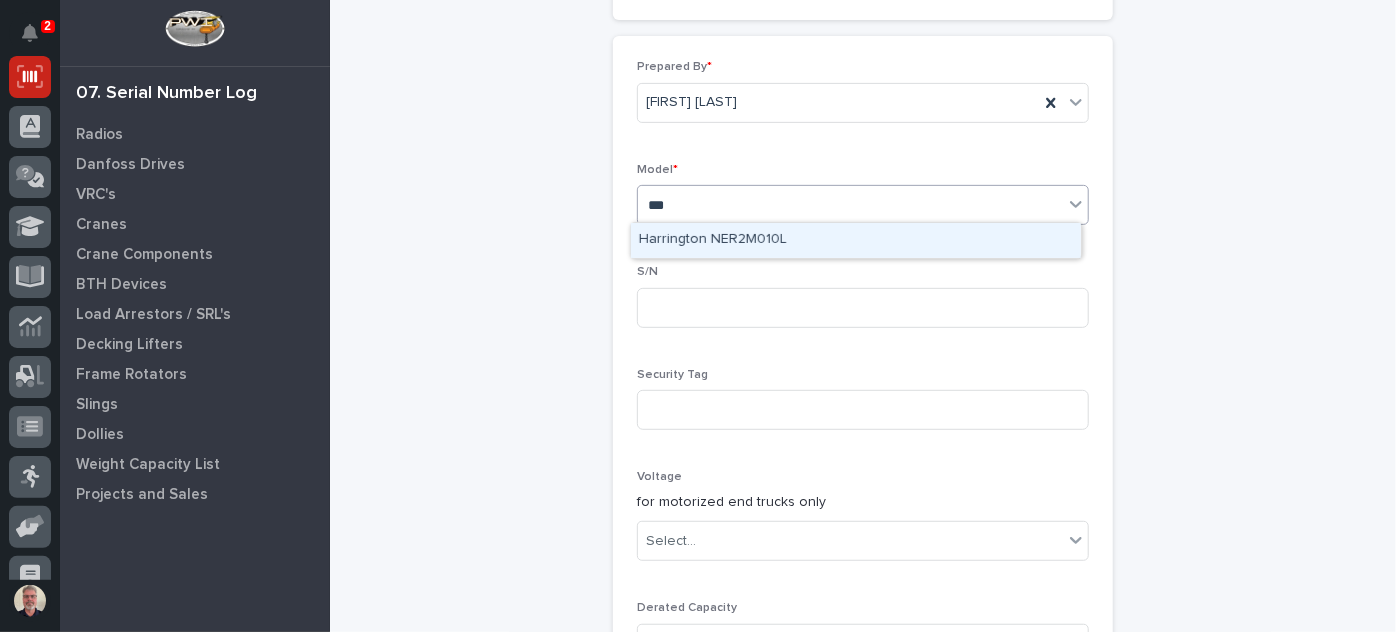 click on "Harrington NER2M010L" at bounding box center [856, 240] 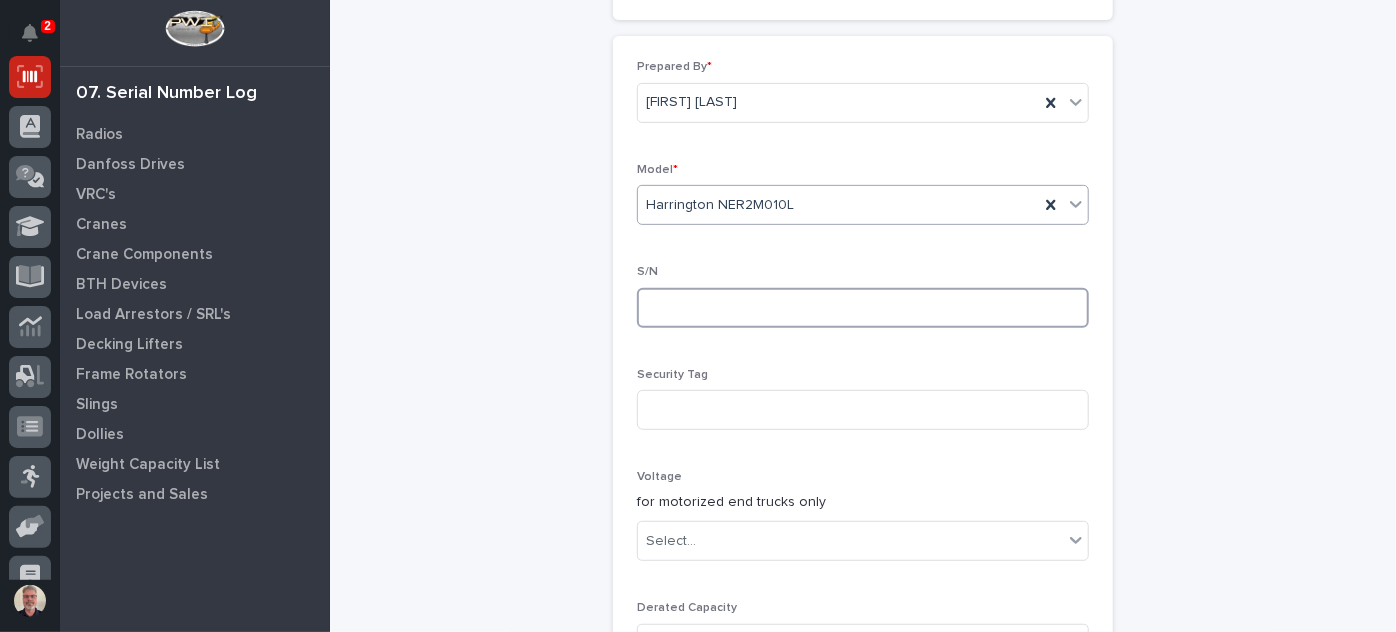 click at bounding box center [863, 308] 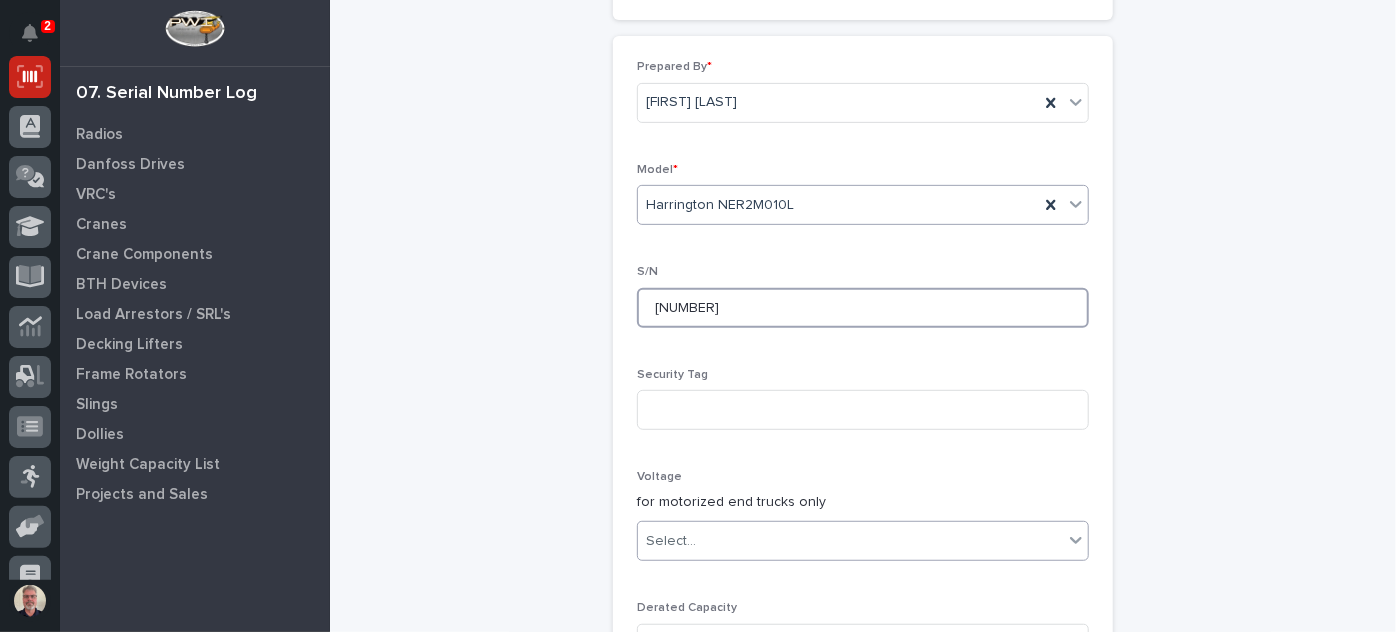 type on "009626" 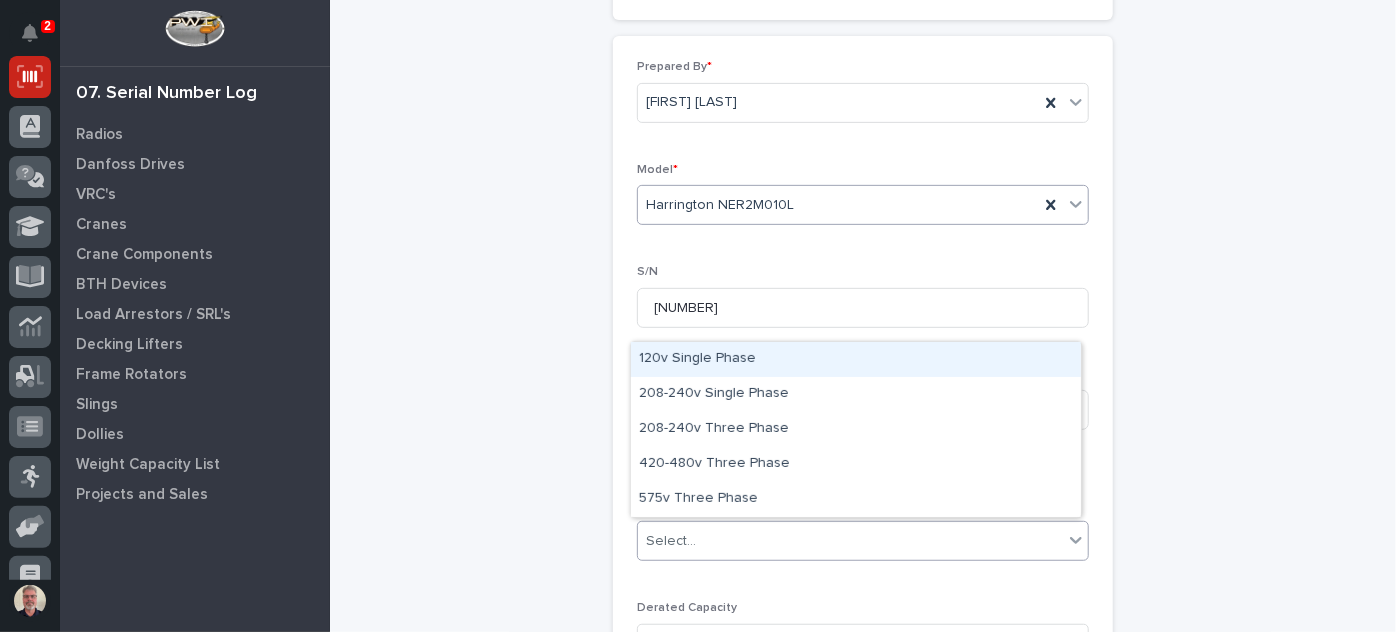 click at bounding box center (1076, 540) 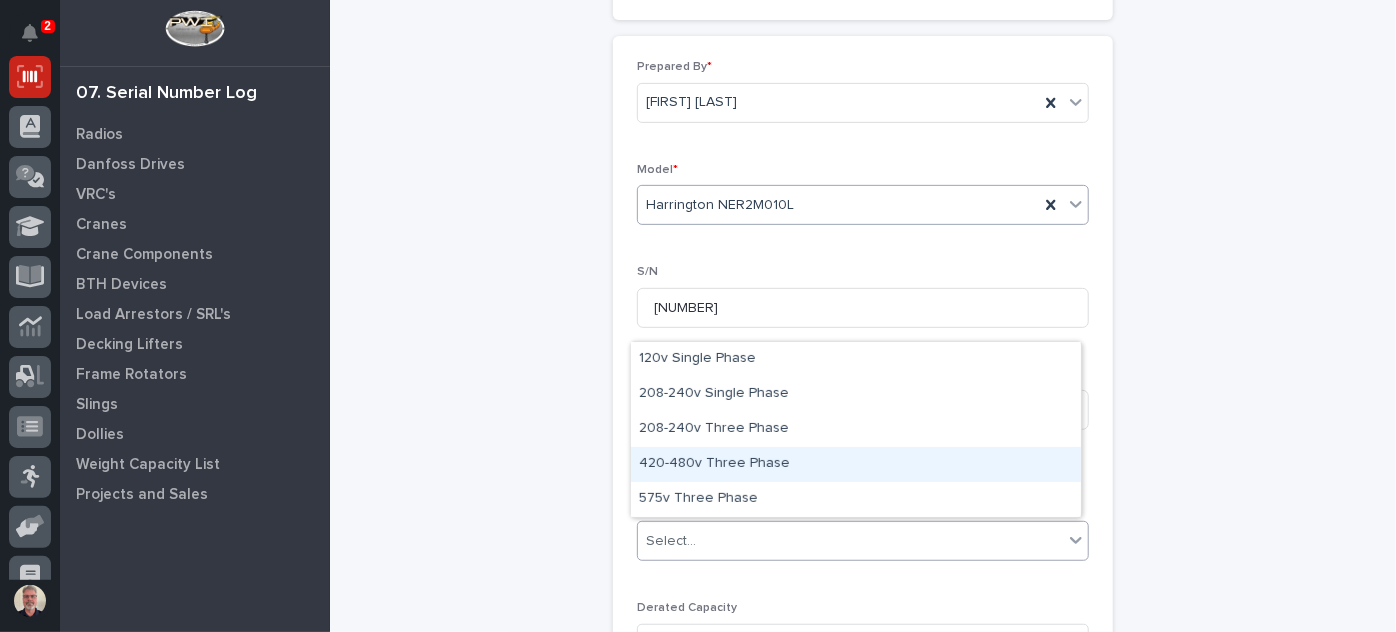 click on "420-480v Three Phase" at bounding box center (856, 464) 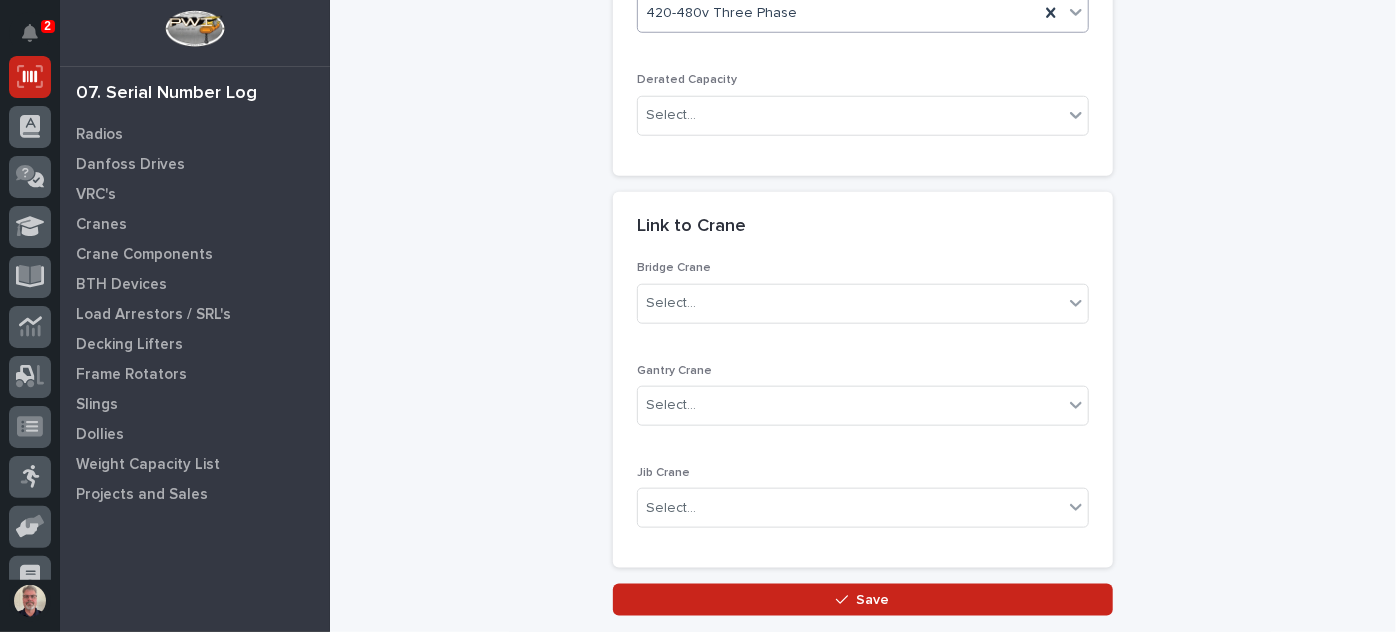 scroll, scrollTop: 909, scrollLeft: 0, axis: vertical 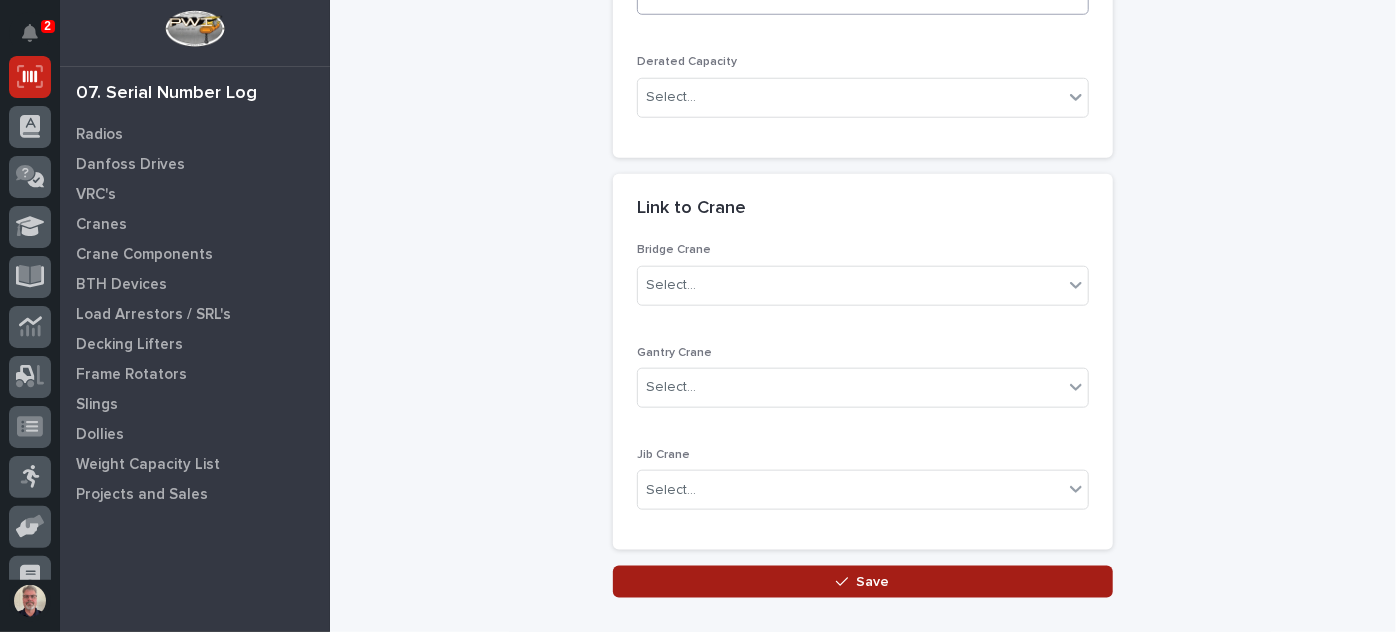 click on "Save" at bounding box center [863, 582] 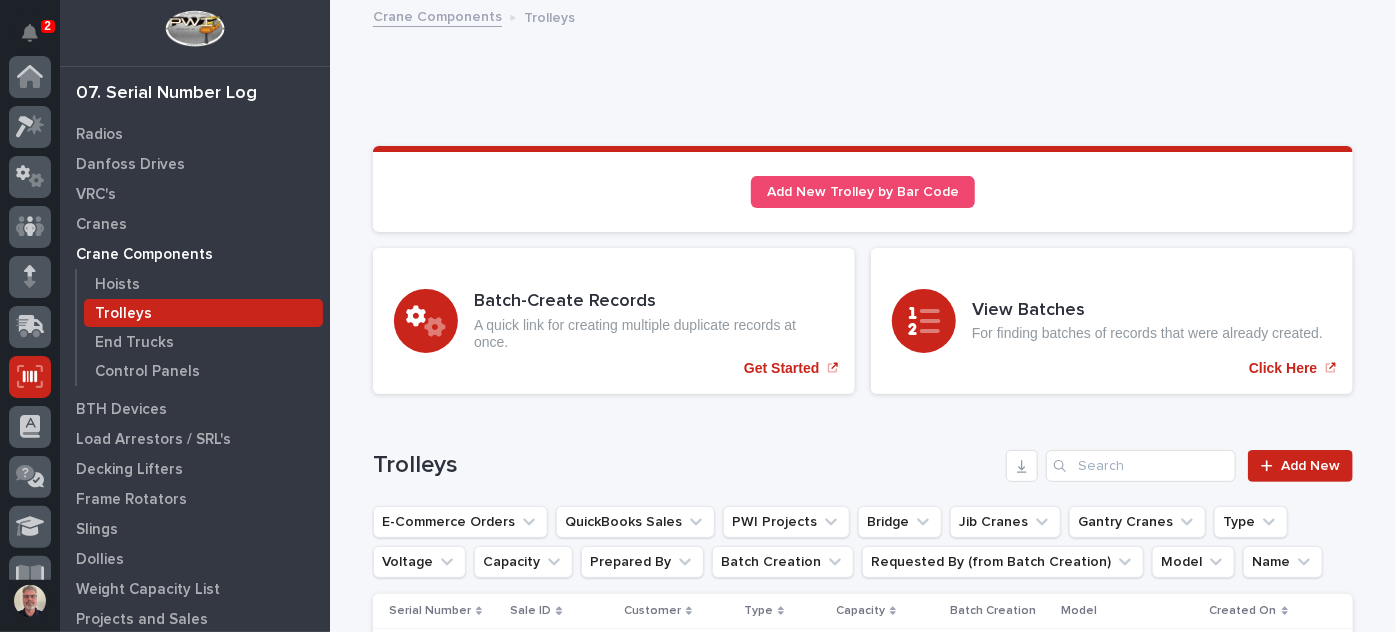 scroll, scrollTop: 300, scrollLeft: 0, axis: vertical 